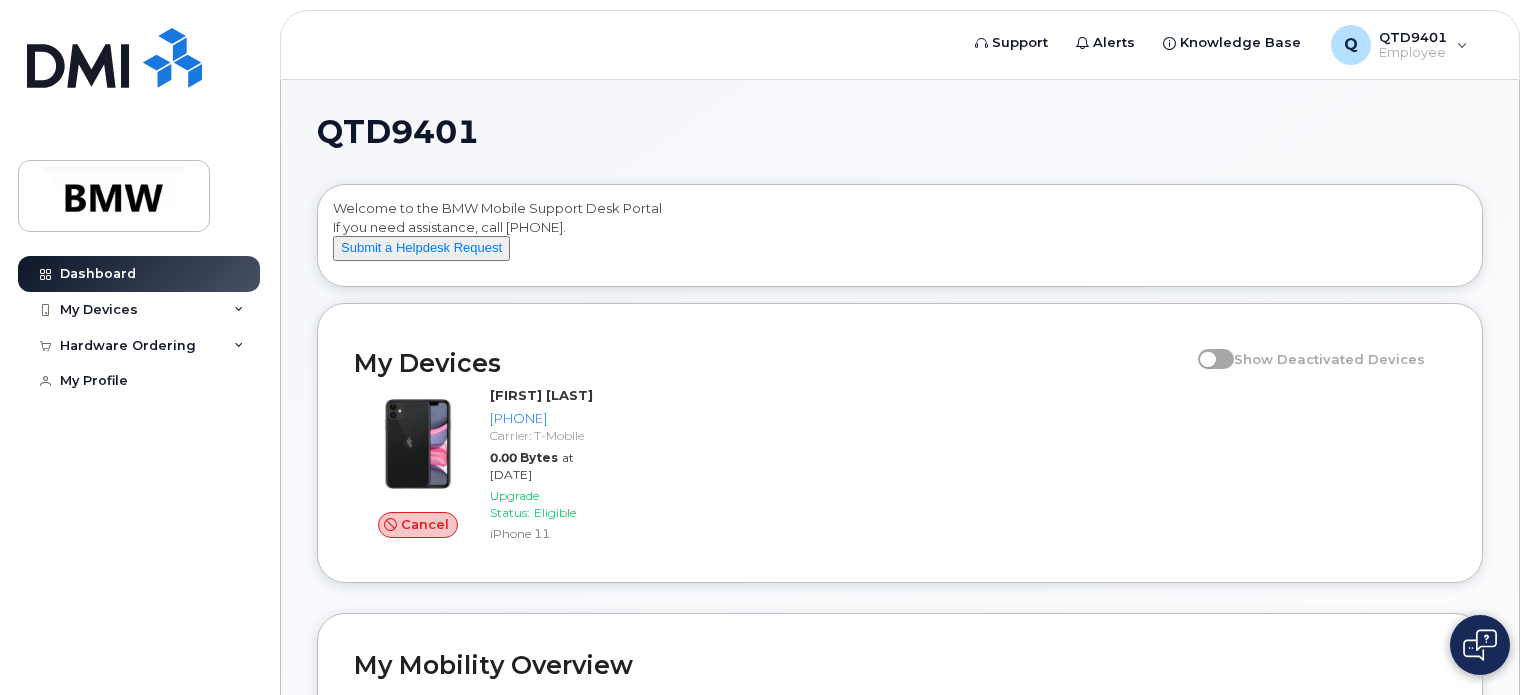 scroll, scrollTop: 0, scrollLeft: 0, axis: both 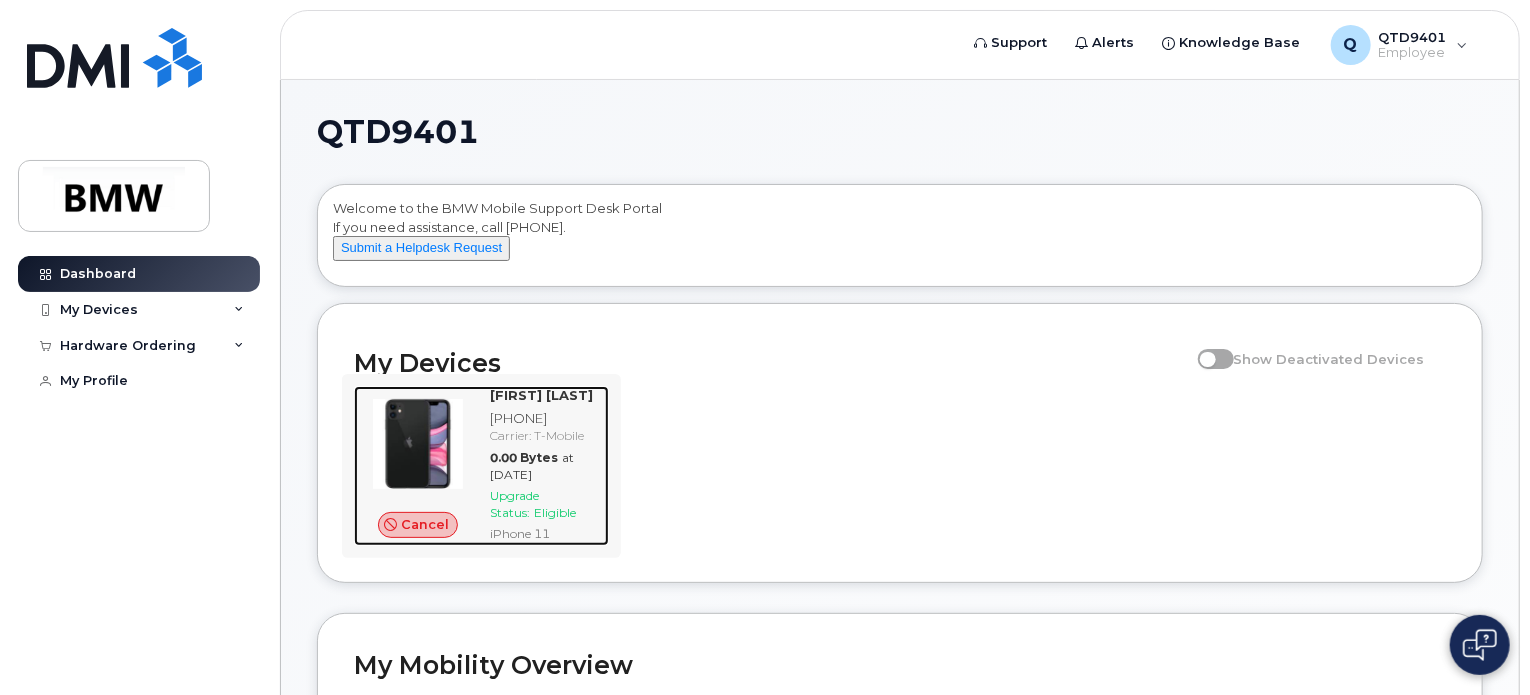 click on "0.00 Bytes at Apr 01, 2025" 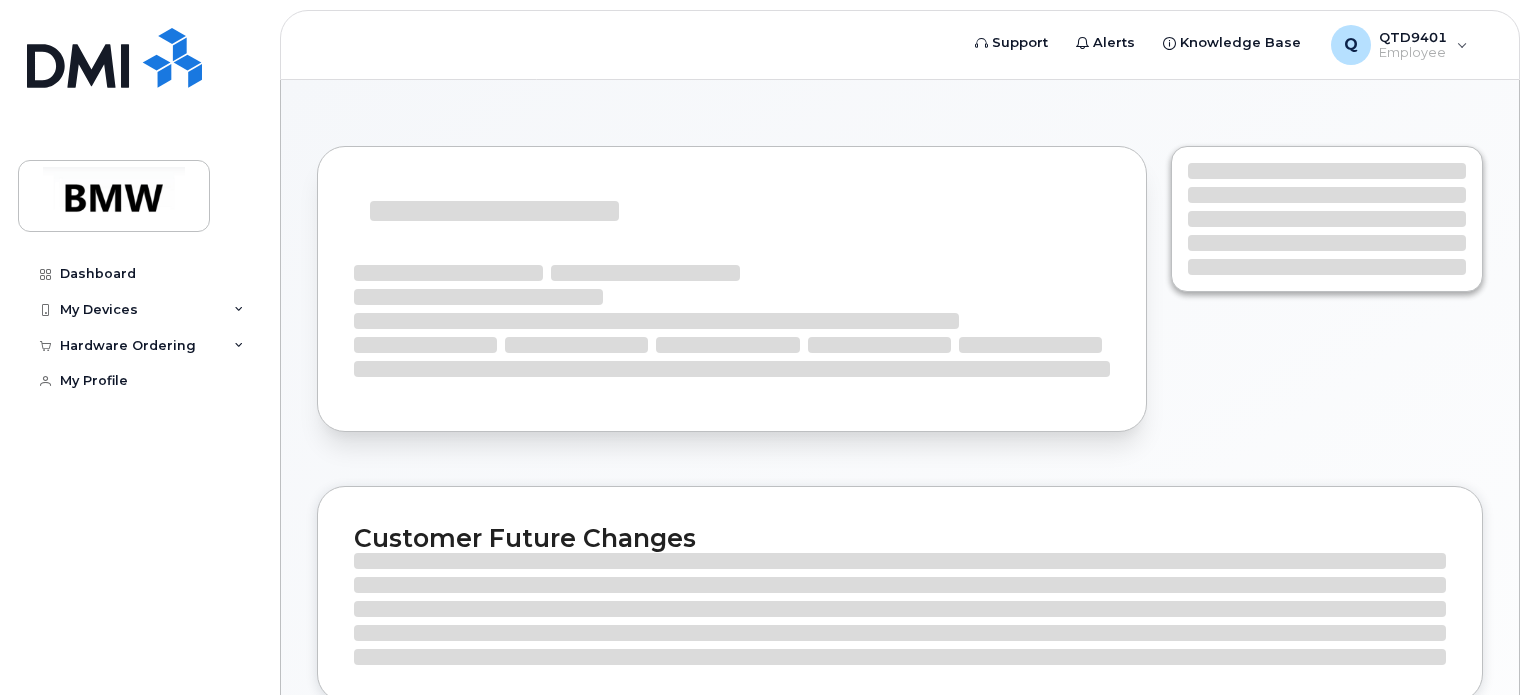 scroll, scrollTop: 0, scrollLeft: 0, axis: both 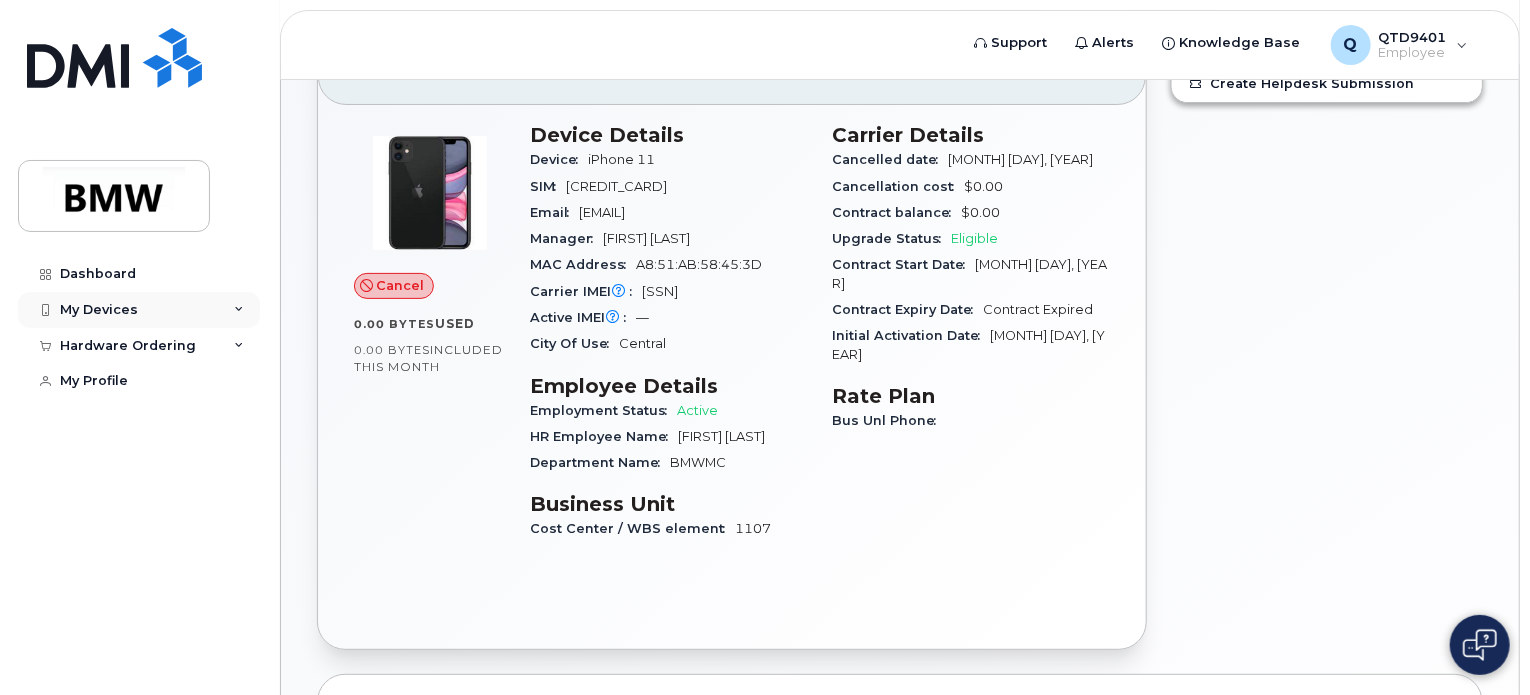 click on "My Devices" 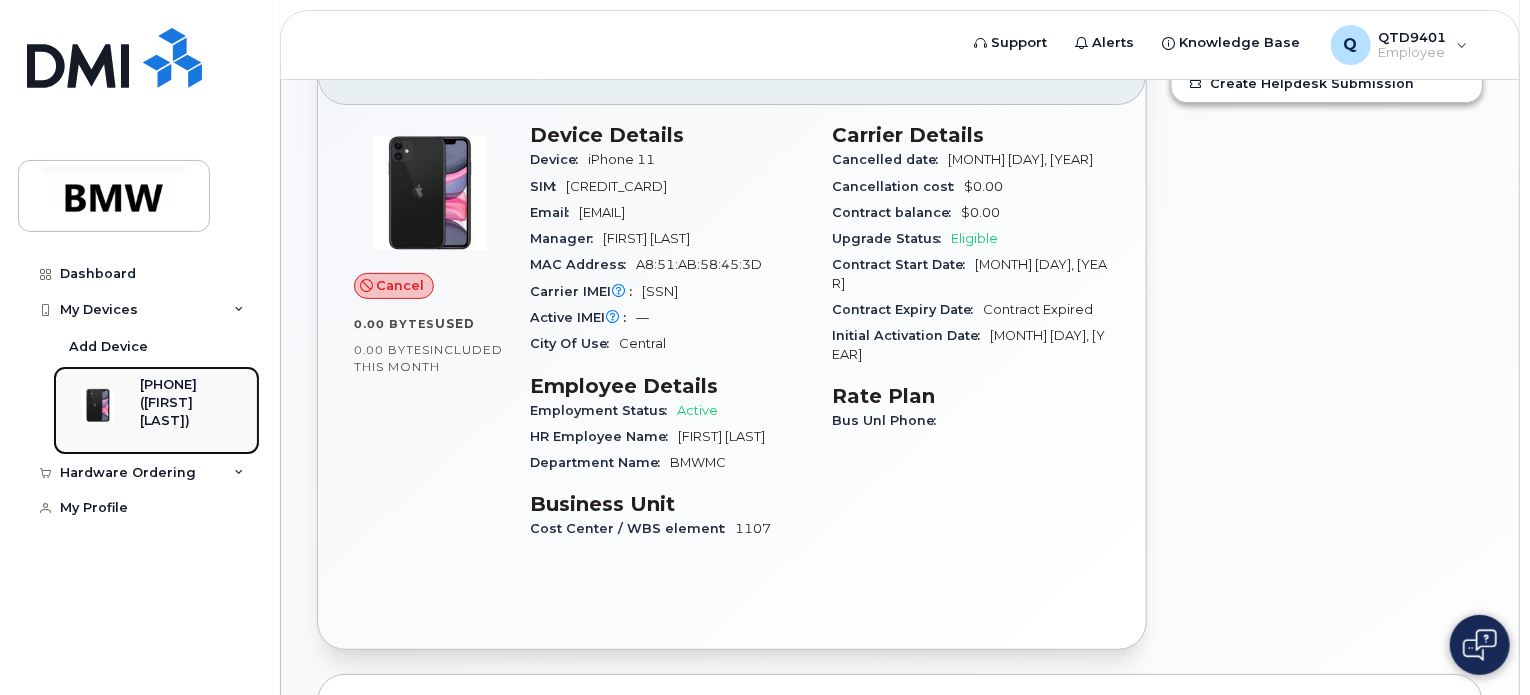 click on "([FIRST] [LAST])" 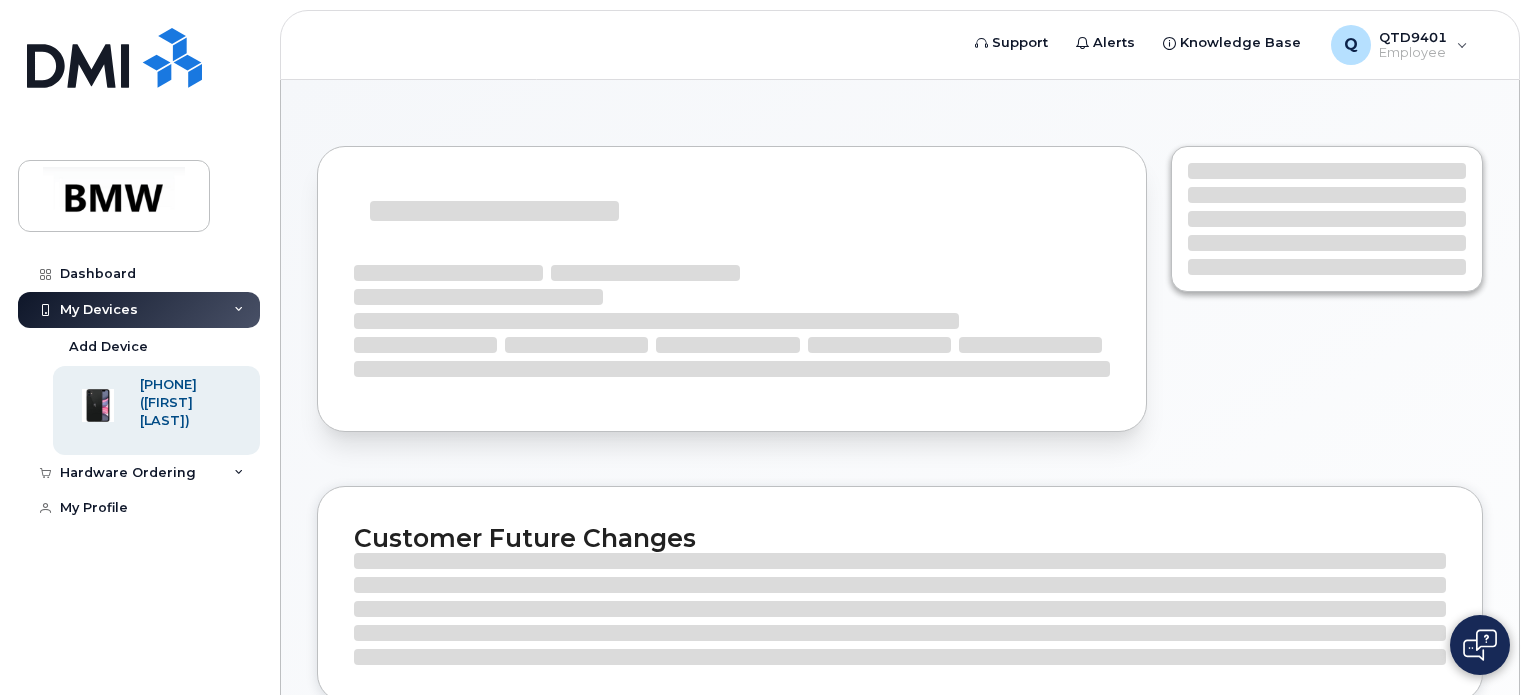 scroll, scrollTop: 0, scrollLeft: 0, axis: both 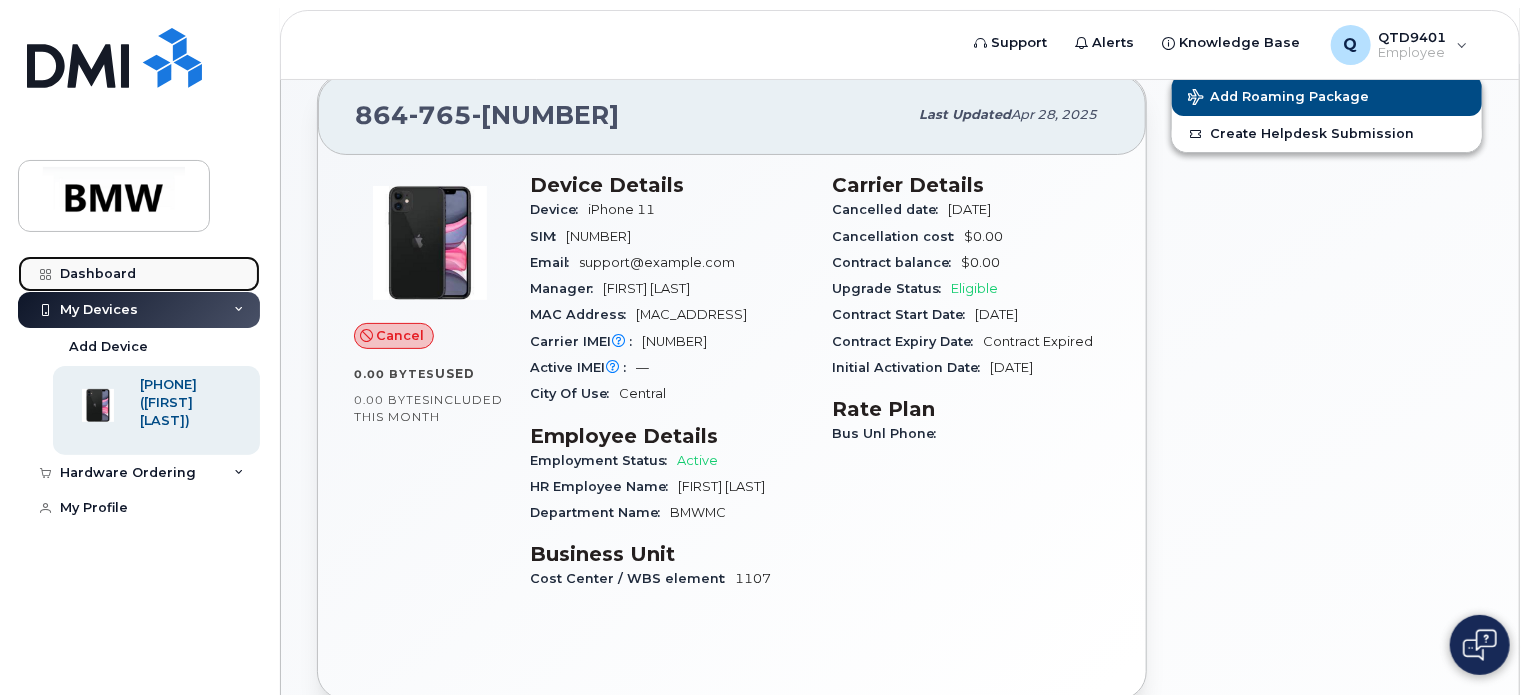 click on "Dashboard" 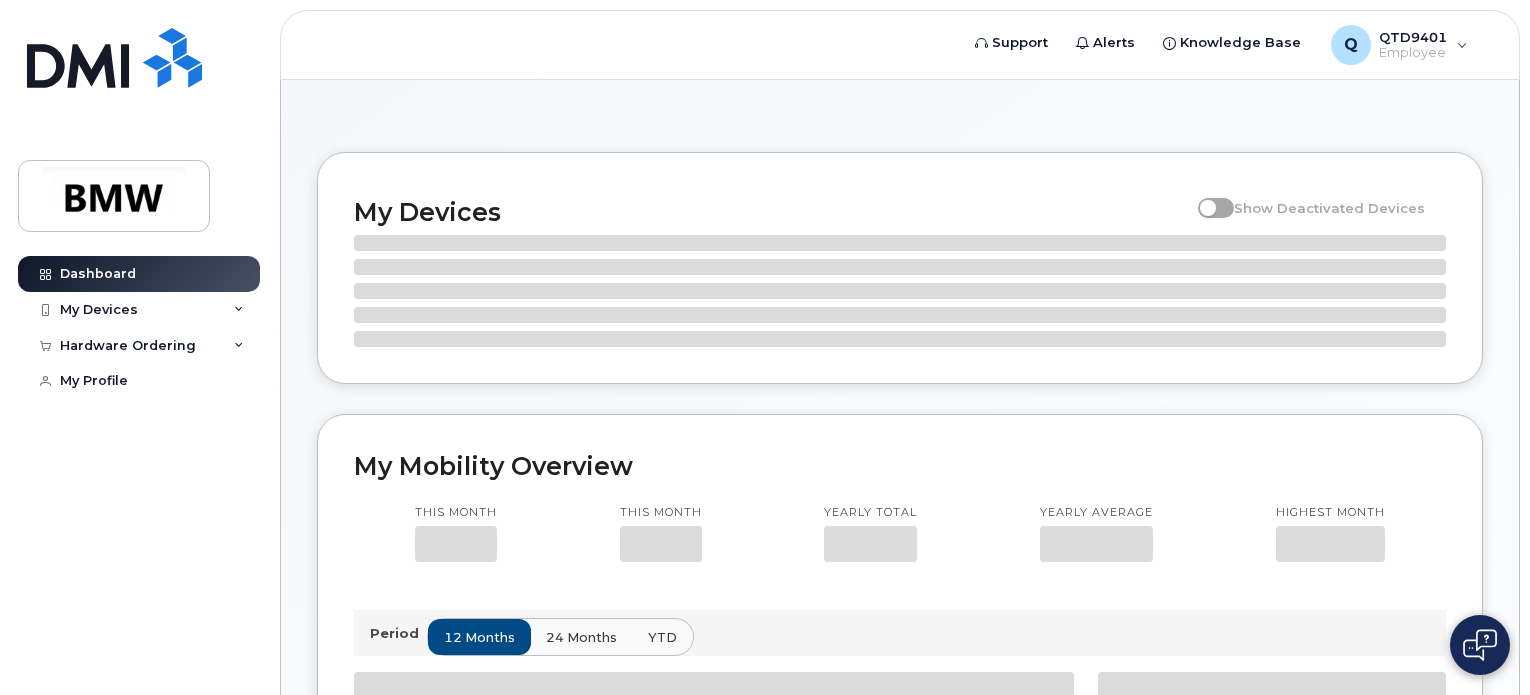 scroll, scrollTop: 0, scrollLeft: 0, axis: both 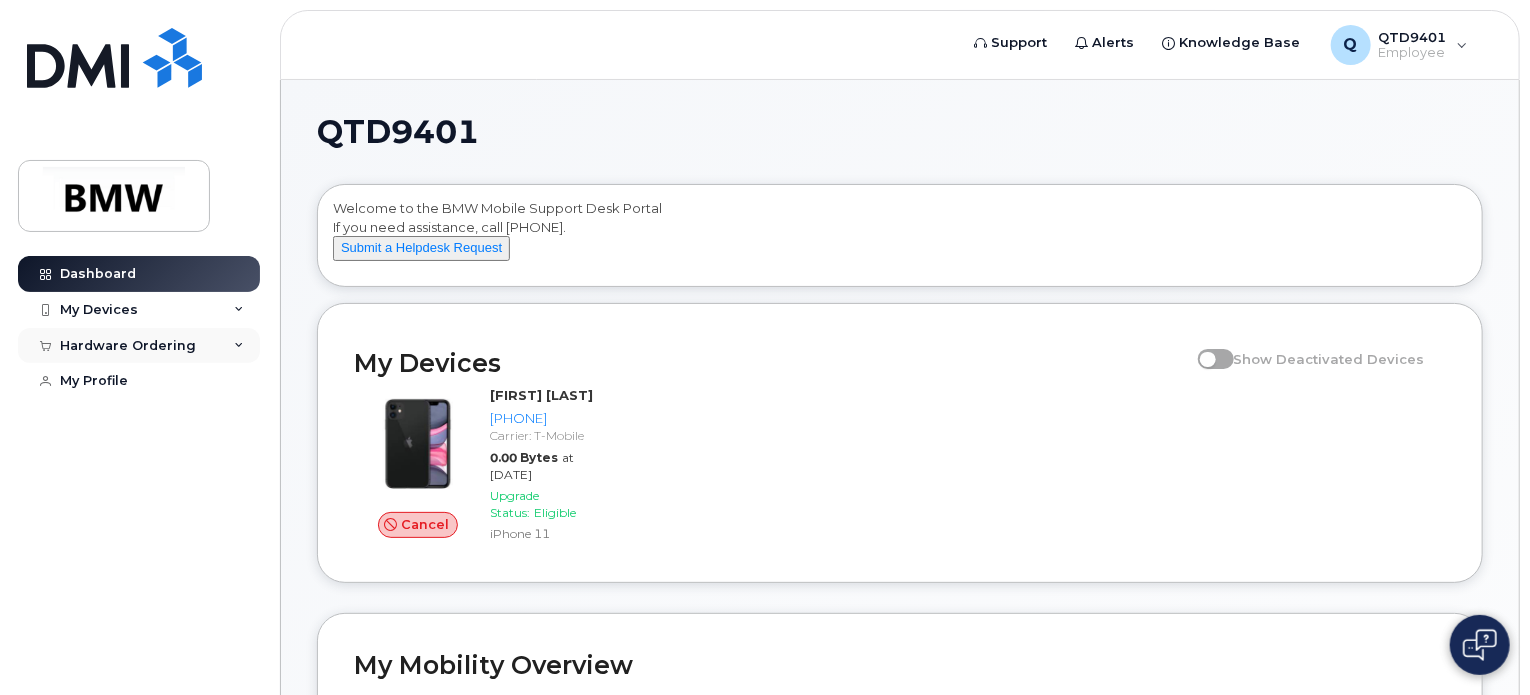 click on "Hardware Ordering" 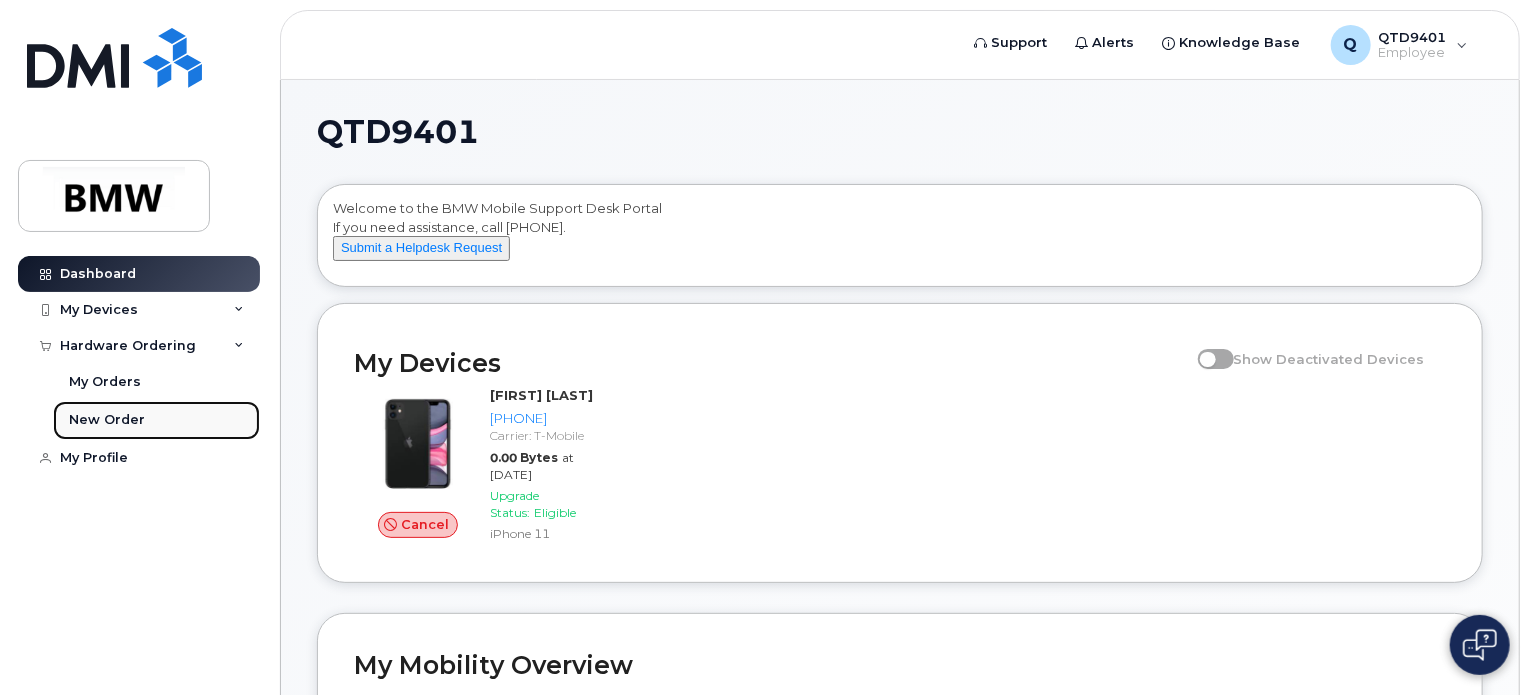 click on "New Order" 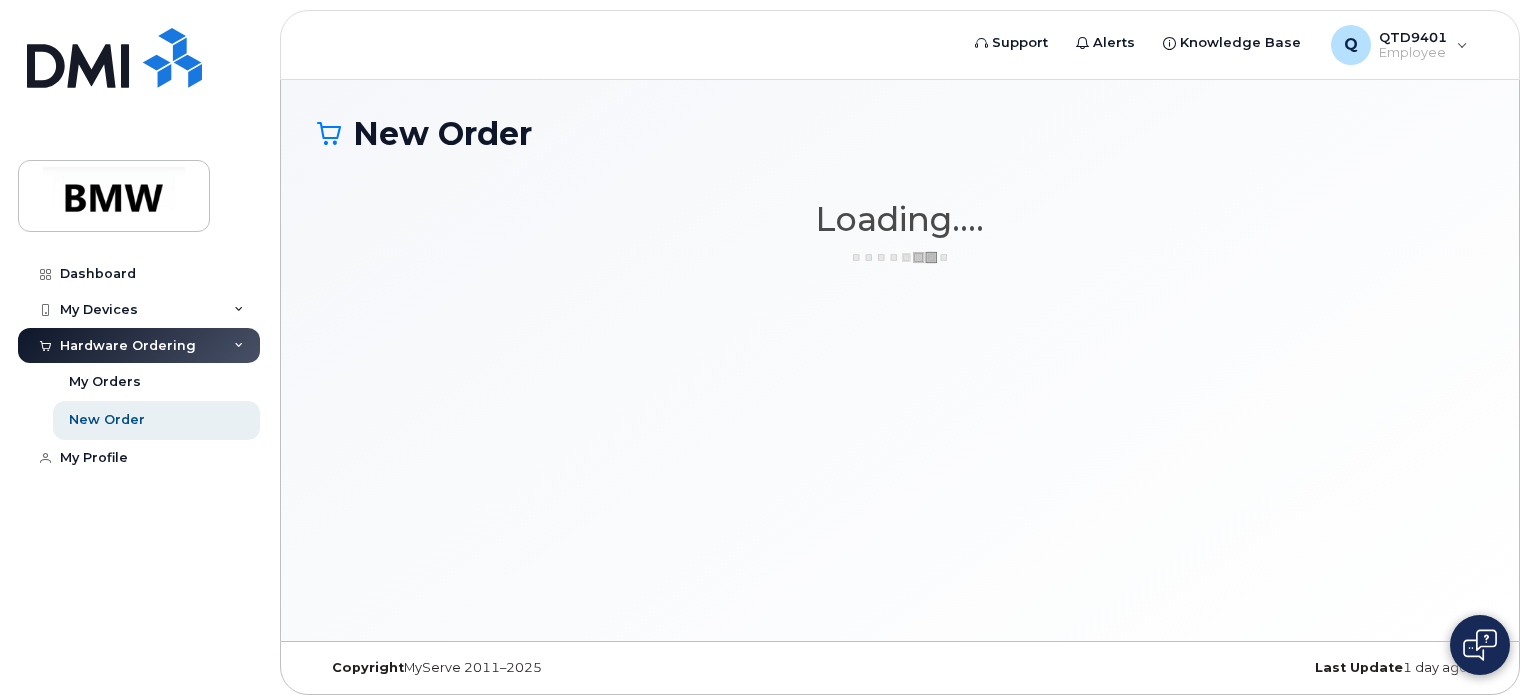 scroll, scrollTop: 0, scrollLeft: 0, axis: both 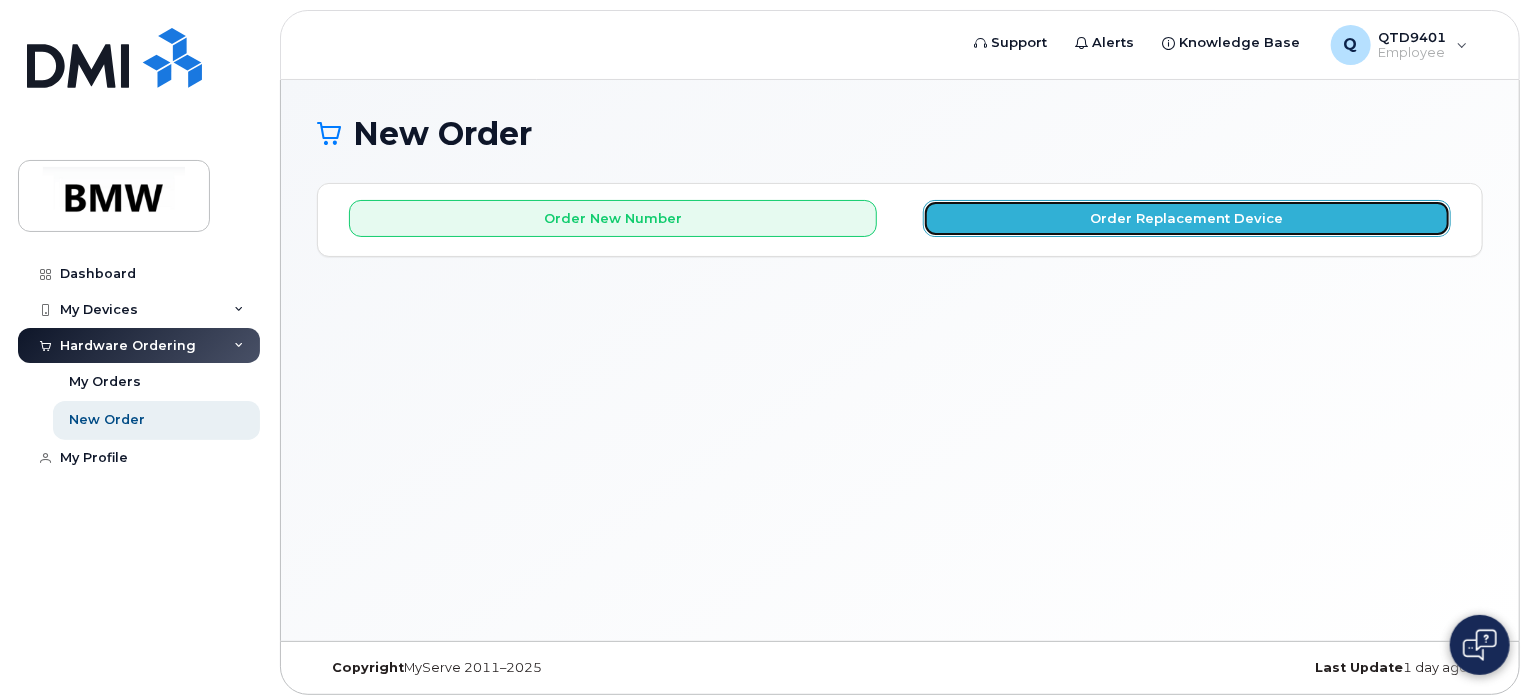 click on "Order Replacement Device" 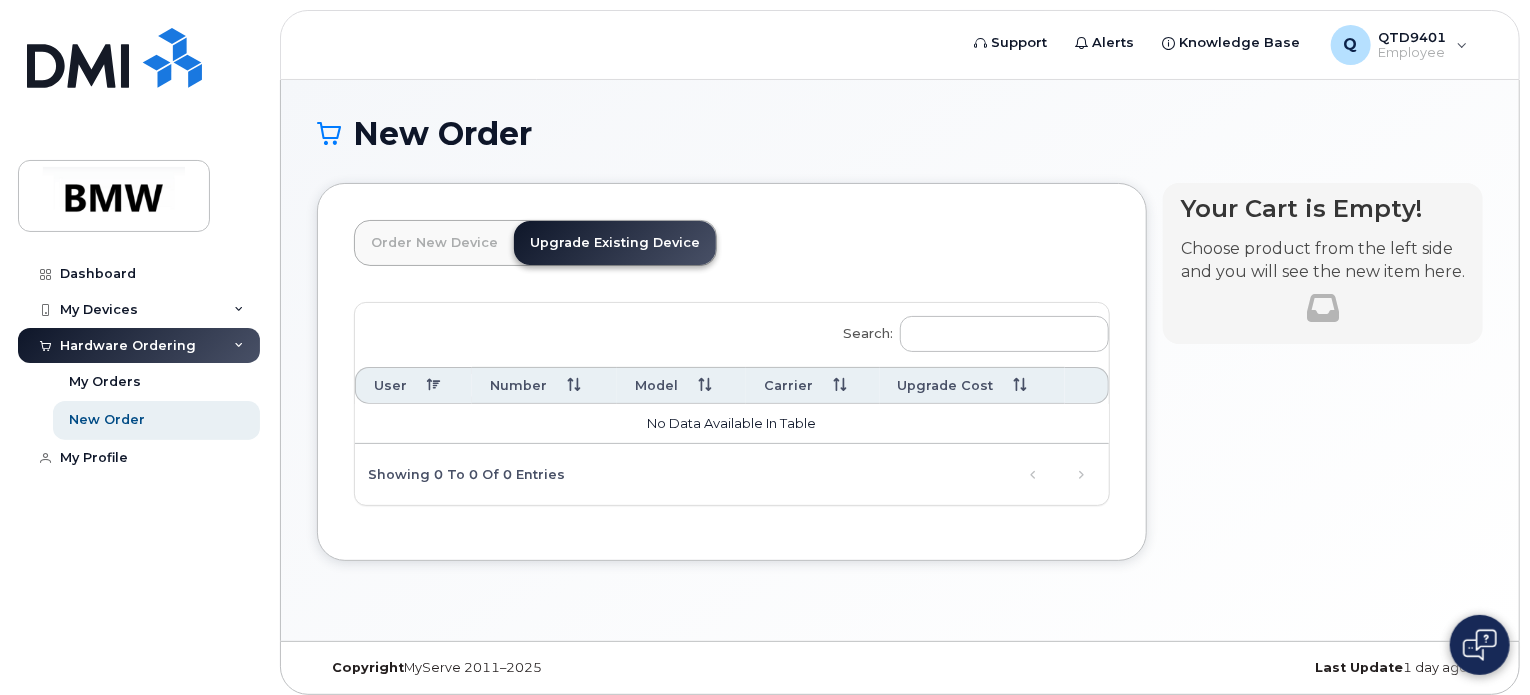 click on "Upgrade Existing Device" 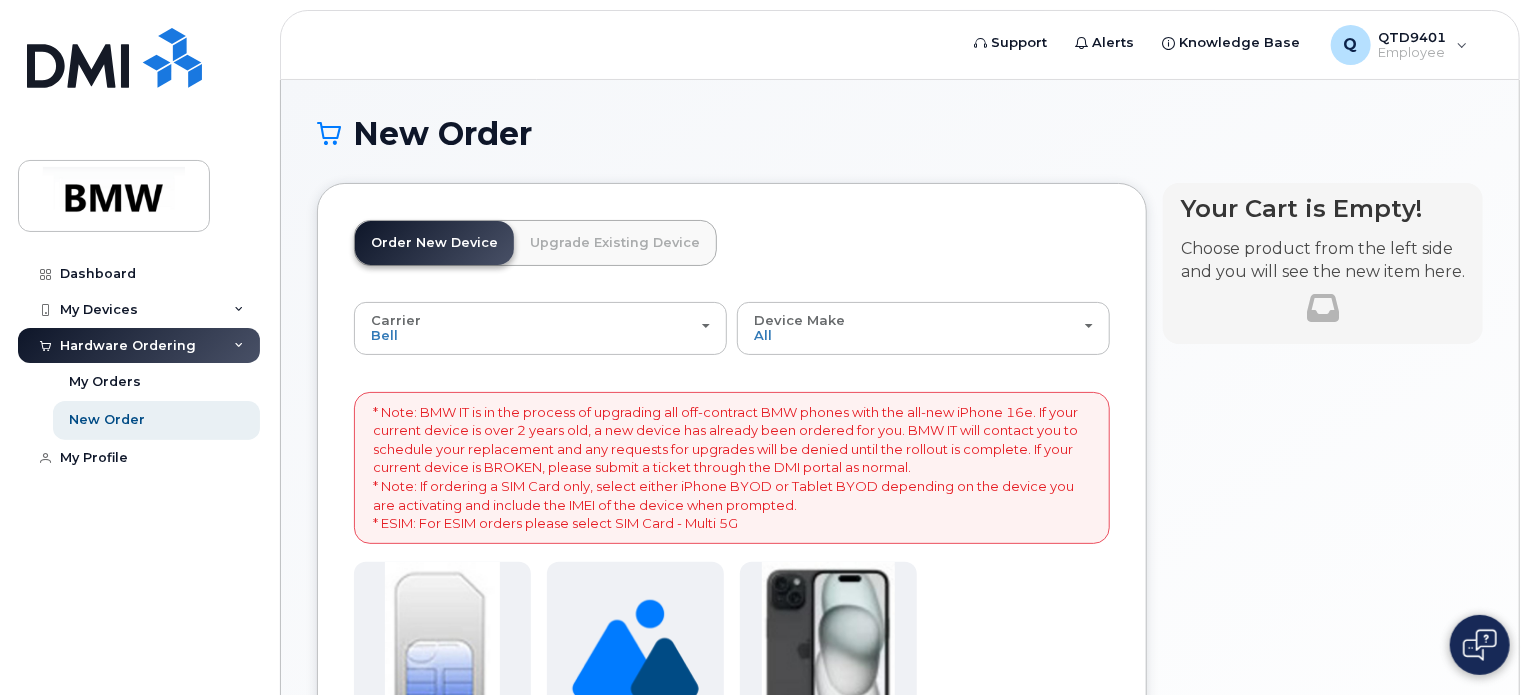 click on "Upgrade Existing Device" 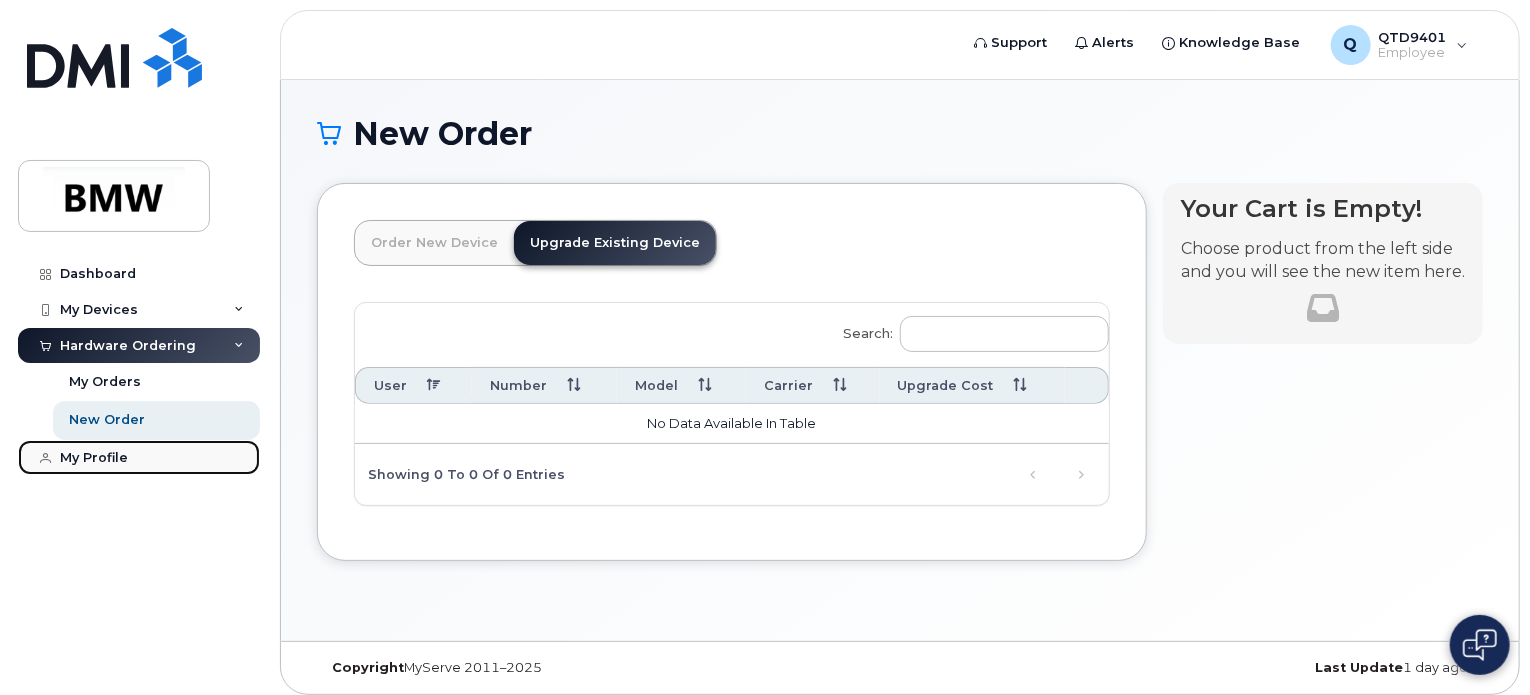 click on "My Profile" 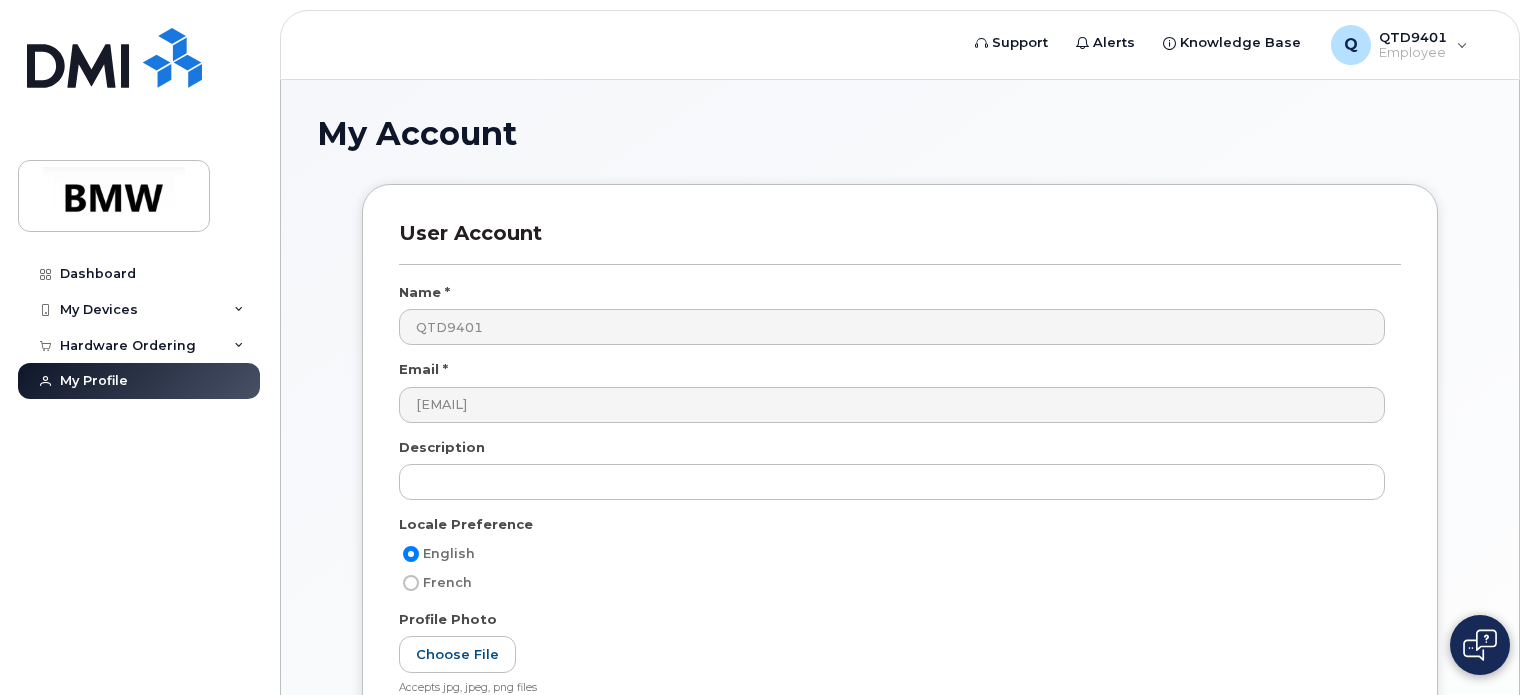 scroll, scrollTop: 0, scrollLeft: 0, axis: both 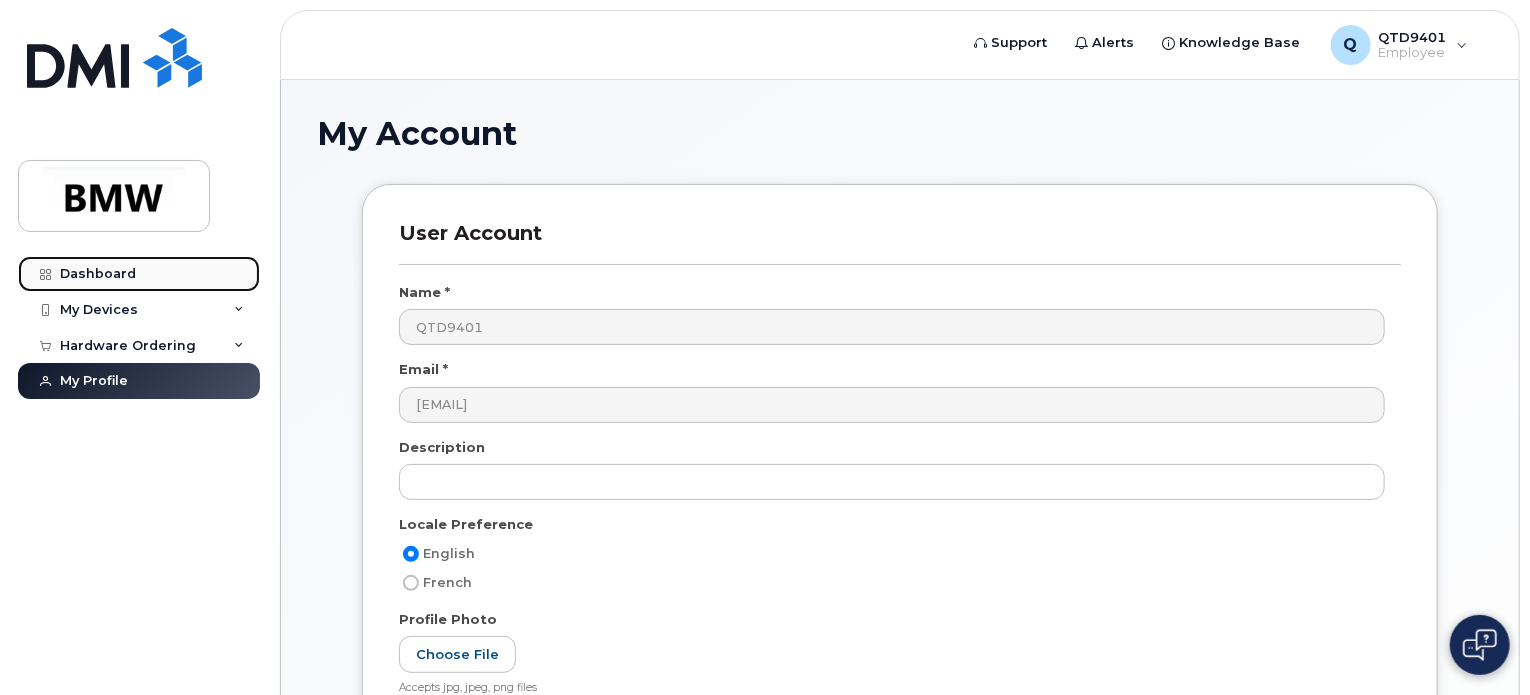 click on "Dashboard" 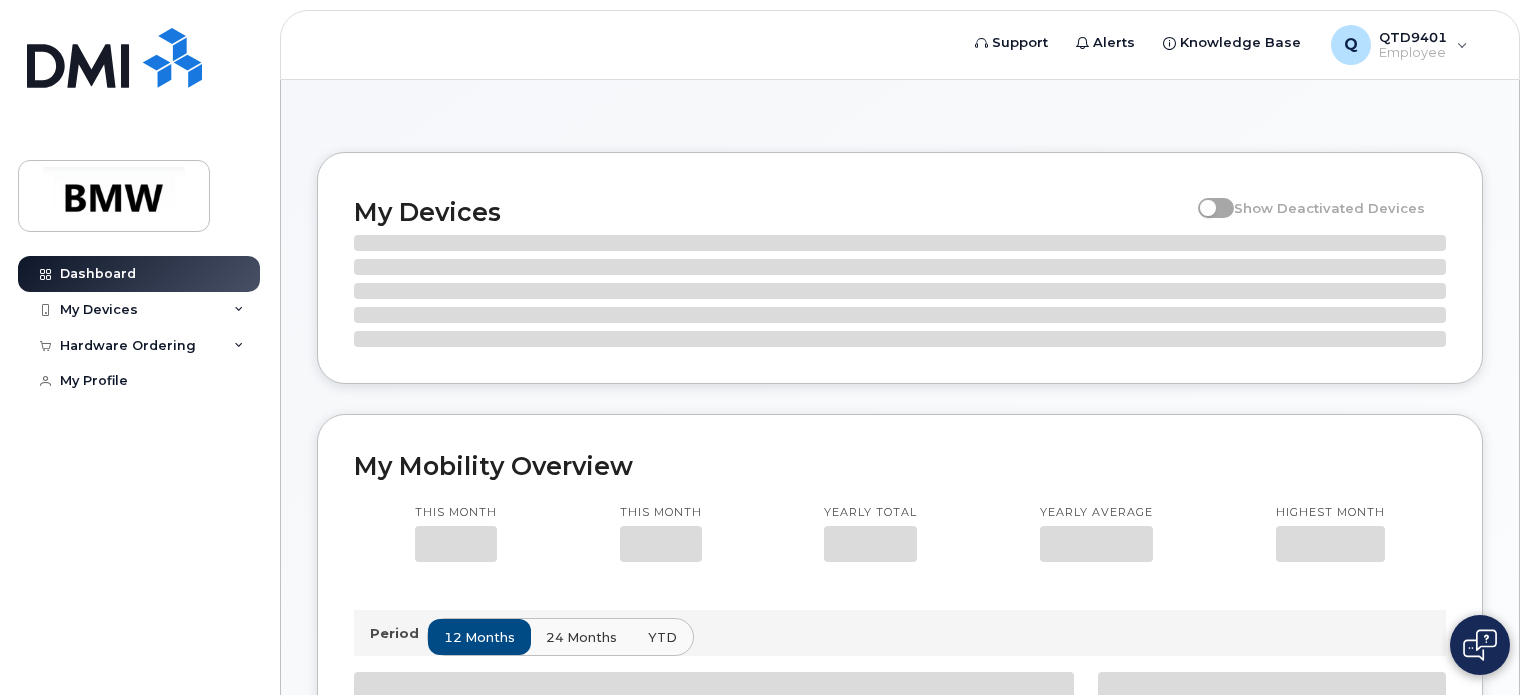 scroll, scrollTop: 0, scrollLeft: 0, axis: both 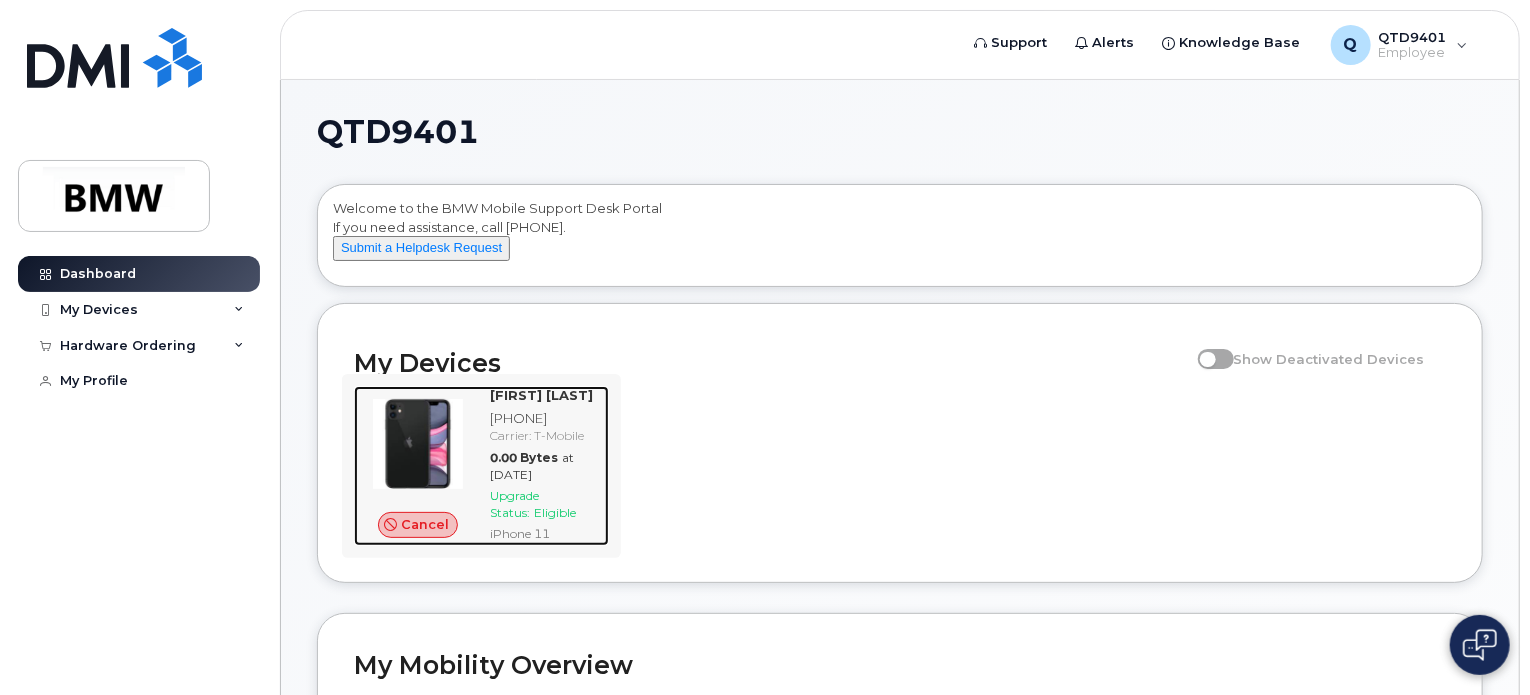 click 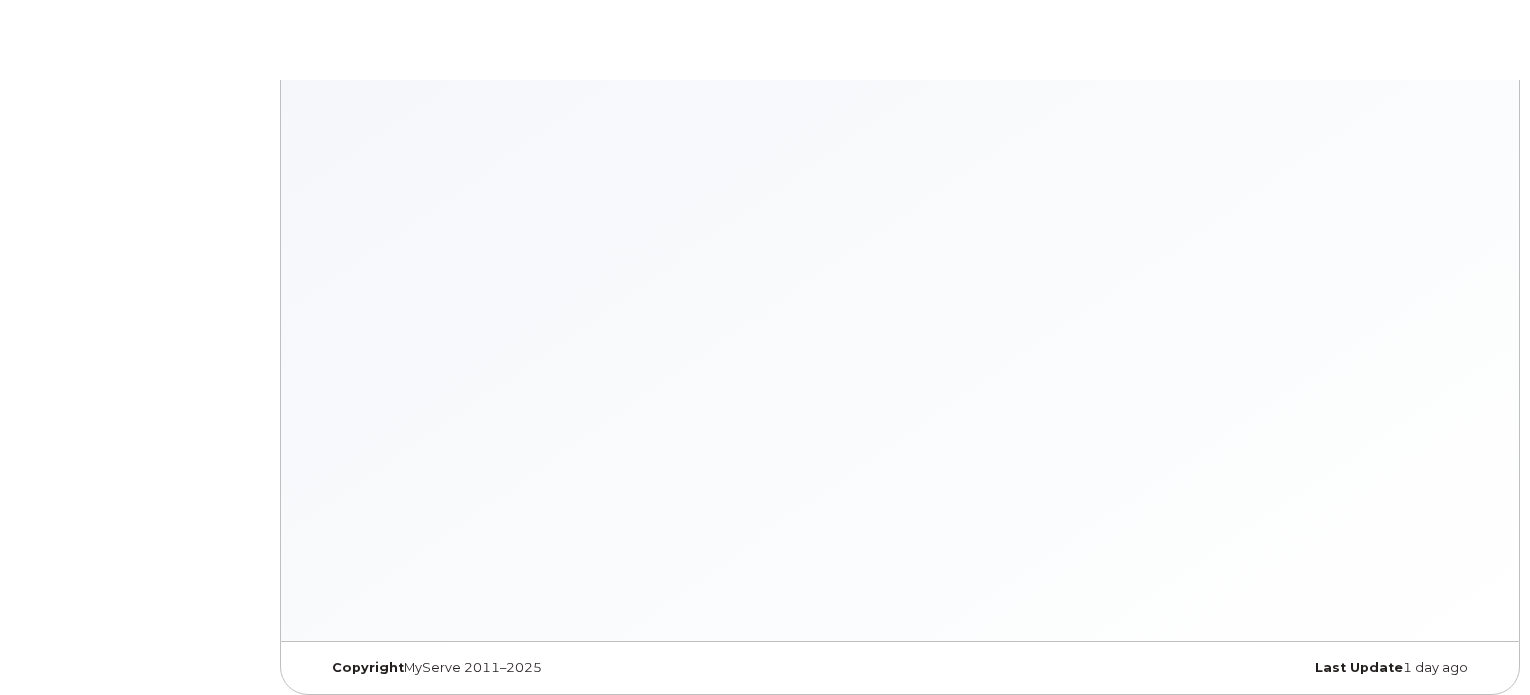 scroll, scrollTop: 0, scrollLeft: 0, axis: both 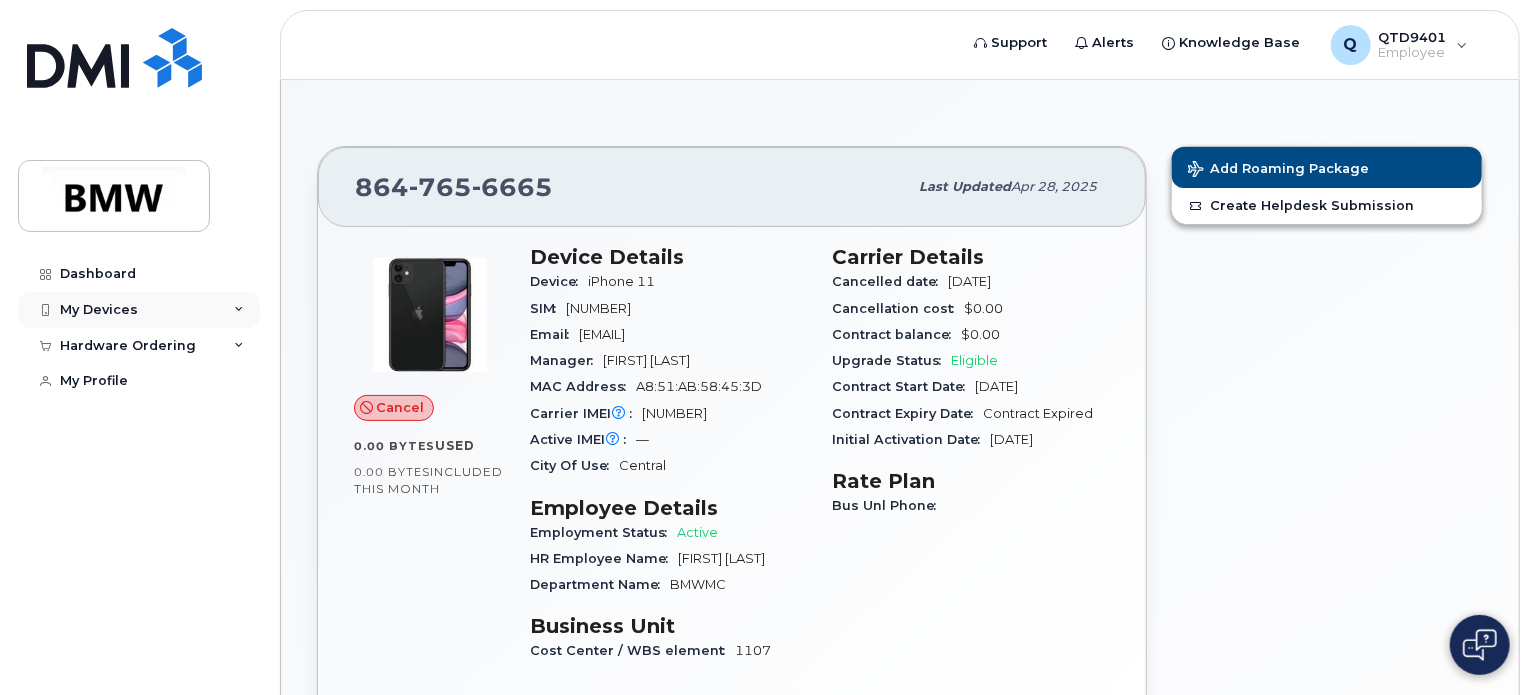 click 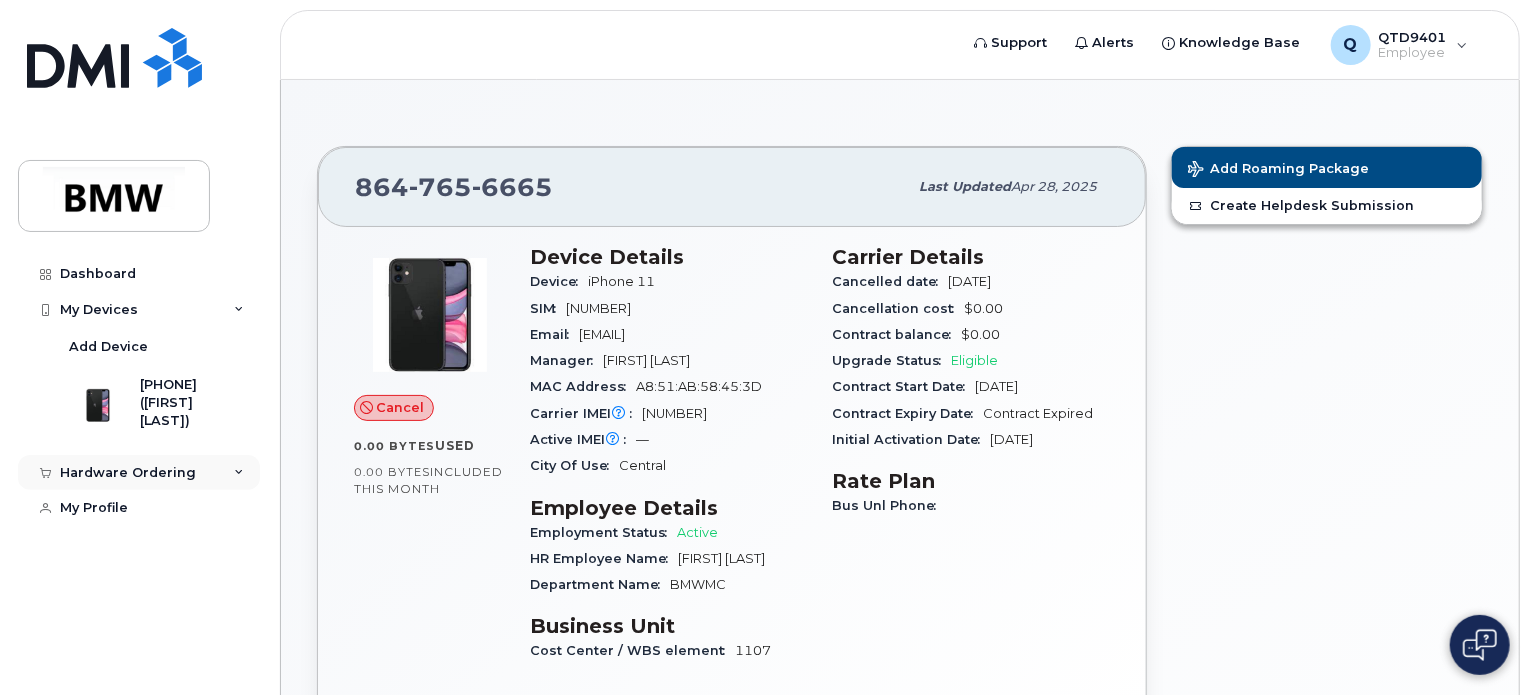 click on "Hardware Ordering" 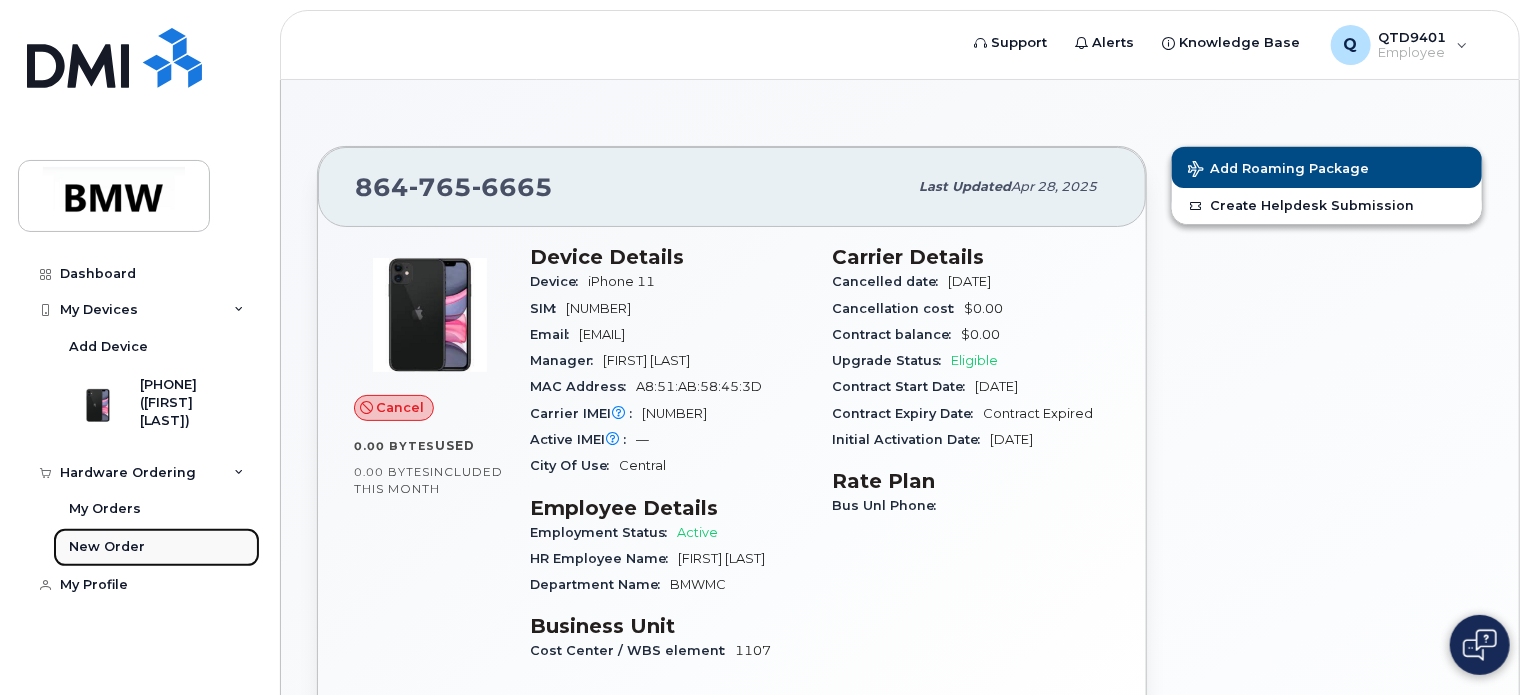 click on "New Order" 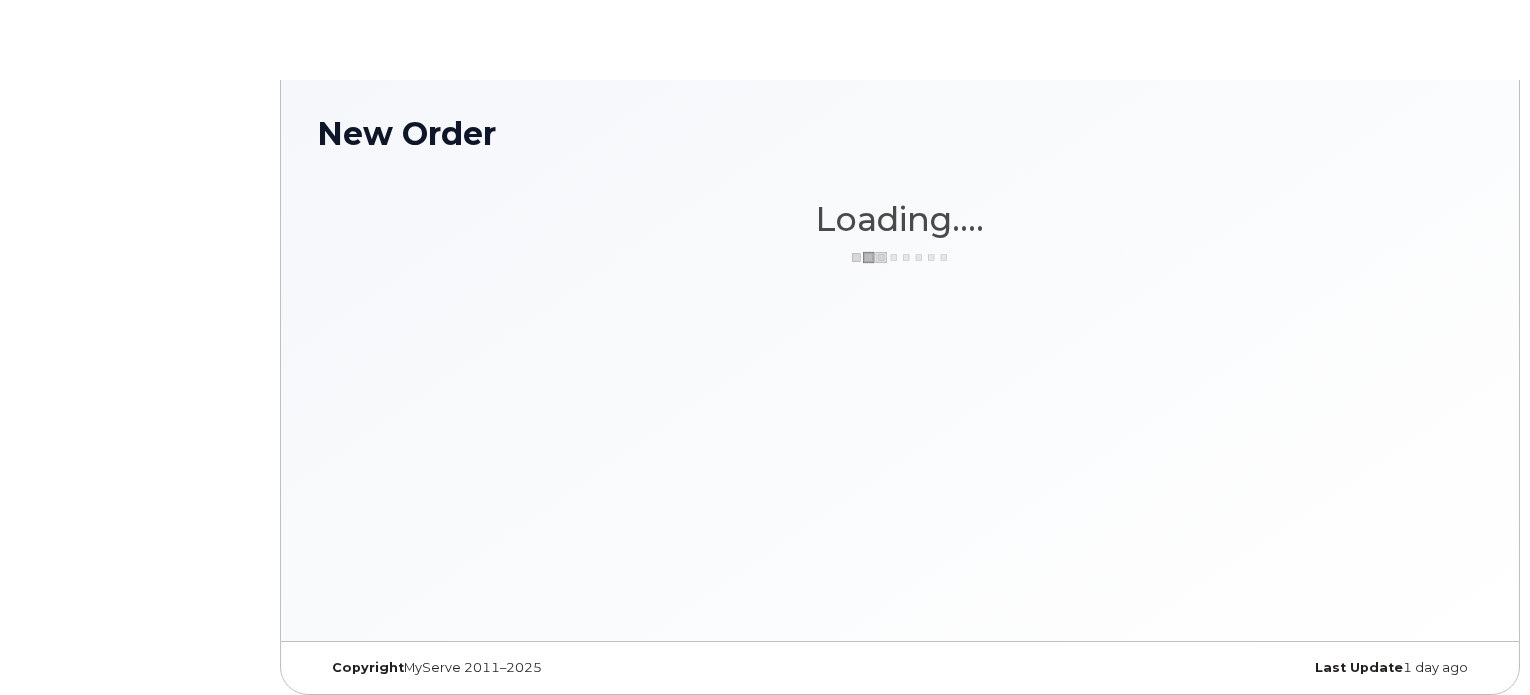 scroll, scrollTop: 0, scrollLeft: 0, axis: both 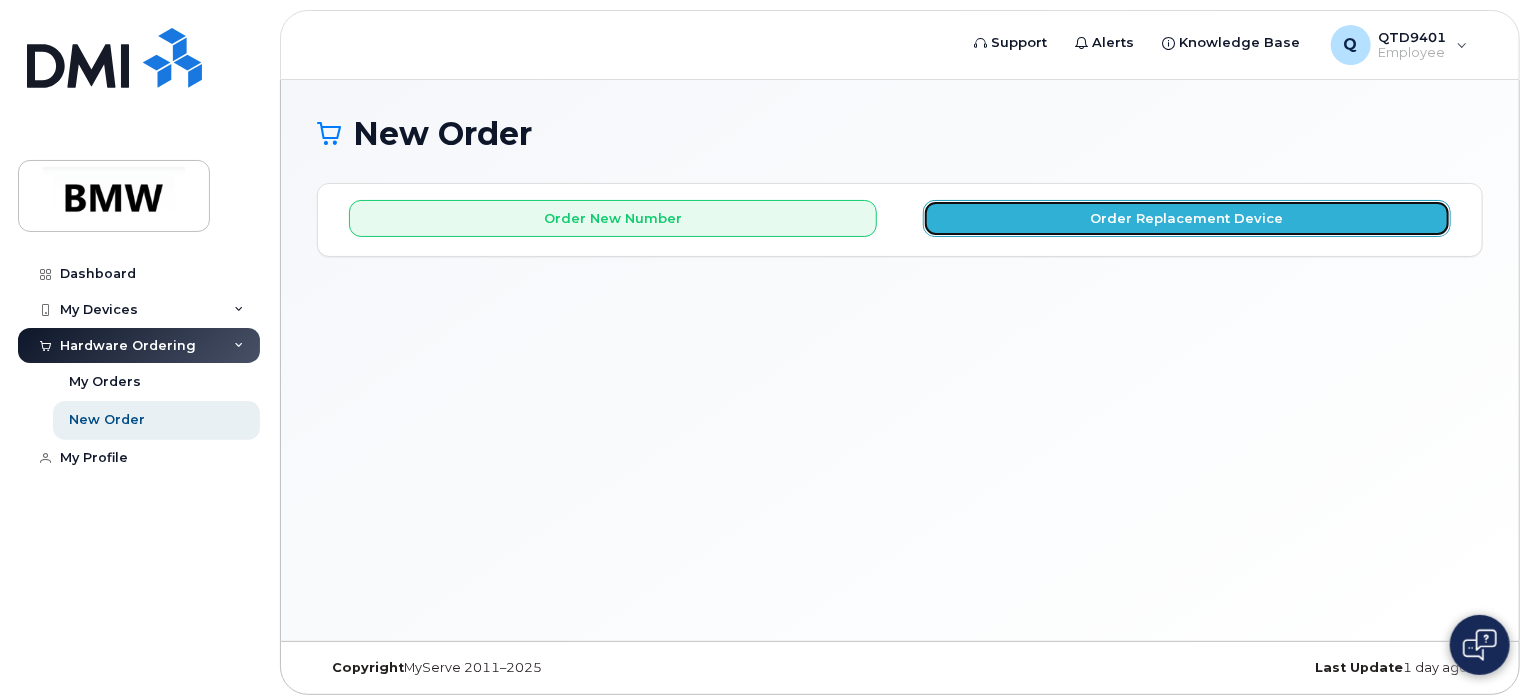 click on "Order Replacement Device" 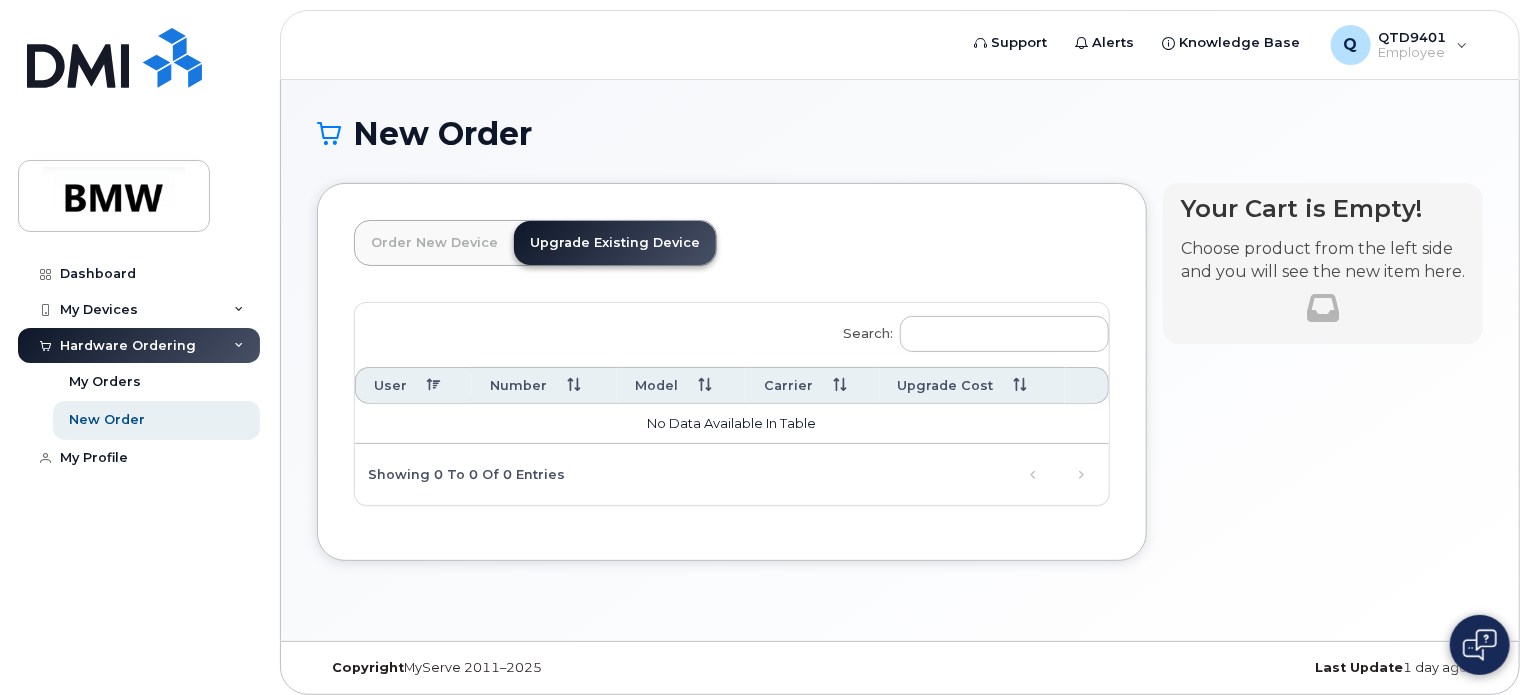 click on "Order New Device" 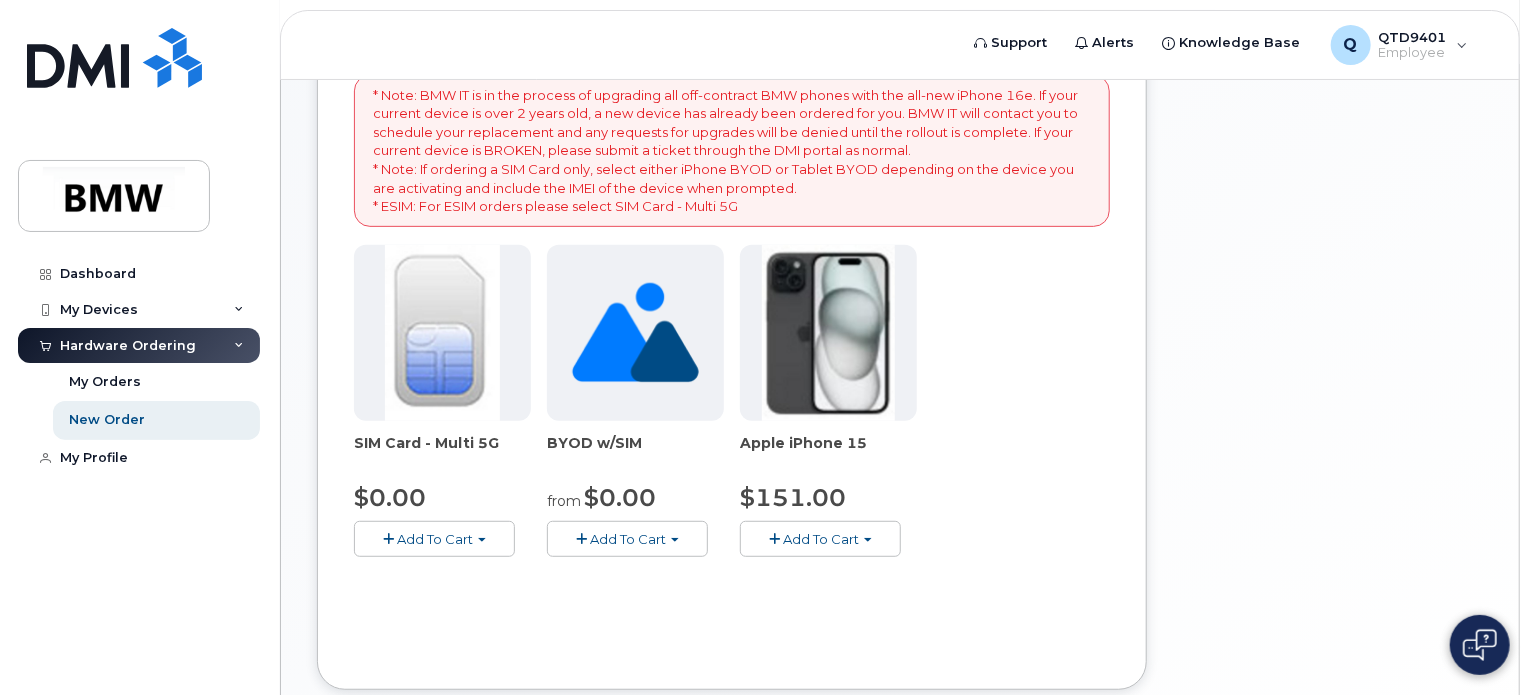 scroll, scrollTop: 318, scrollLeft: 0, axis: vertical 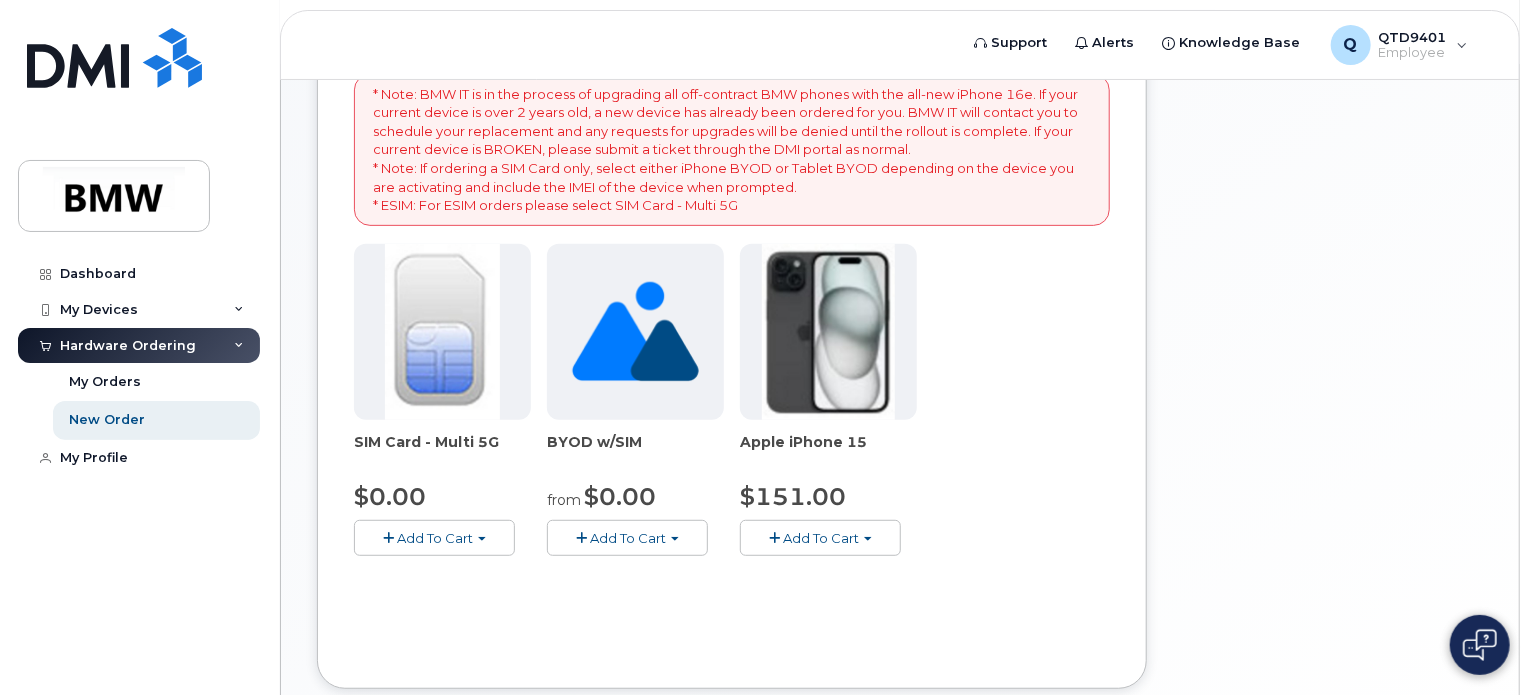 click on "Add To Cart" 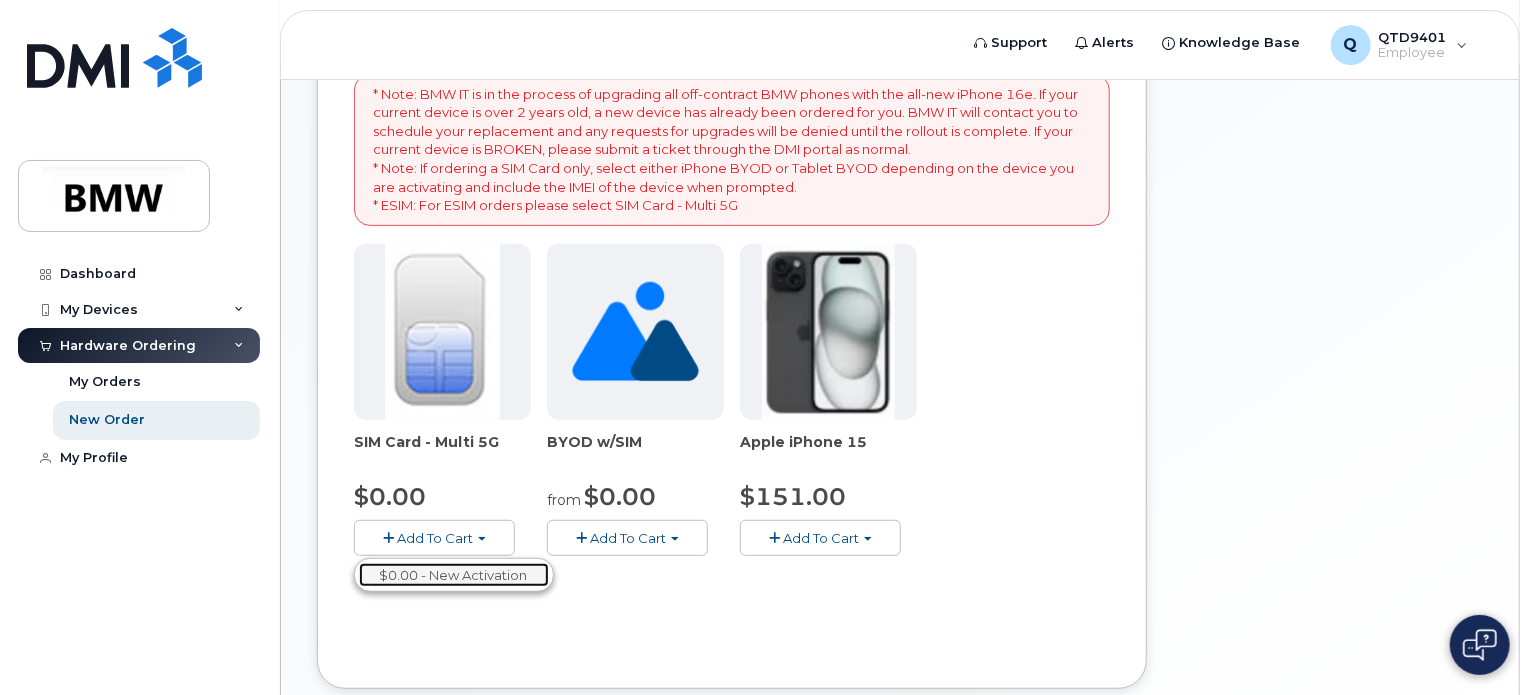 drag, startPoint x: 460, startPoint y: 575, endPoint x: 510, endPoint y: 554, distance: 54.230988 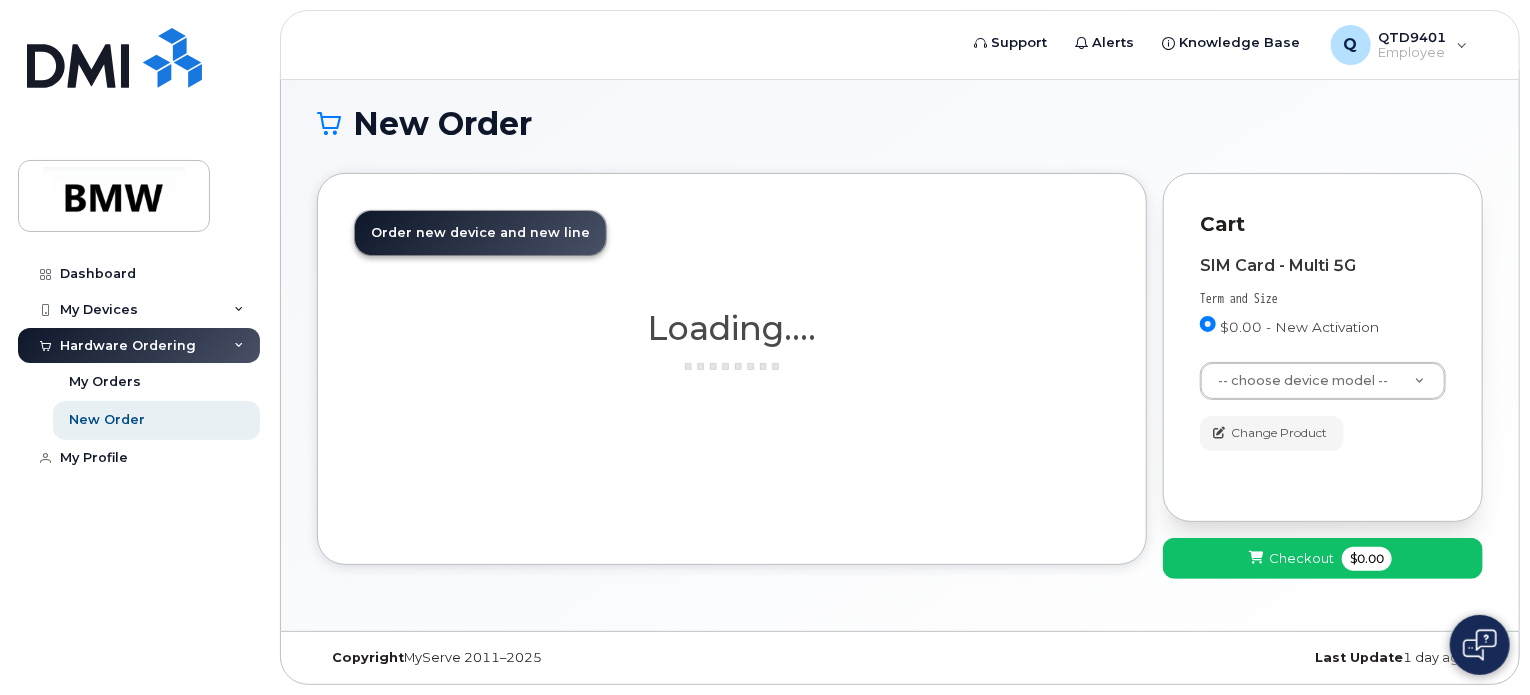 scroll, scrollTop: 9, scrollLeft: 0, axis: vertical 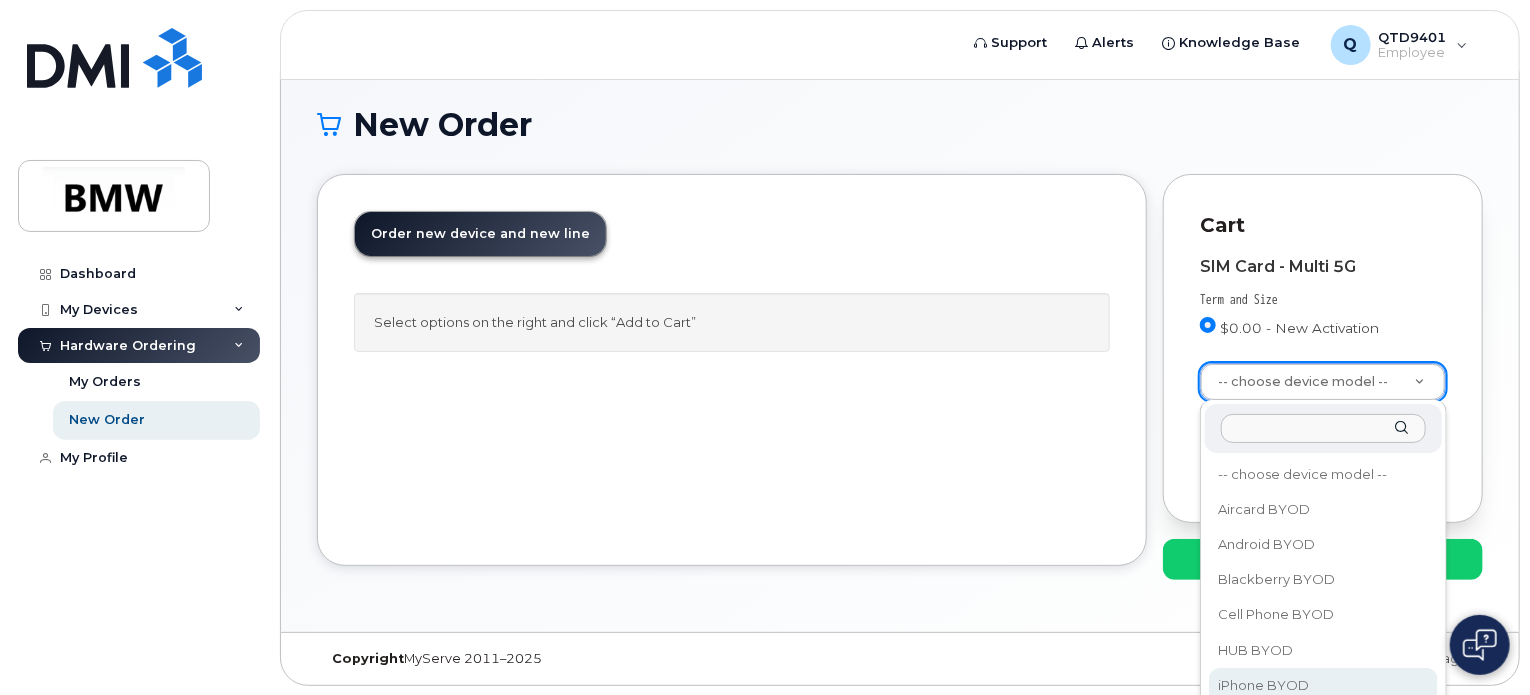 select on "2421" 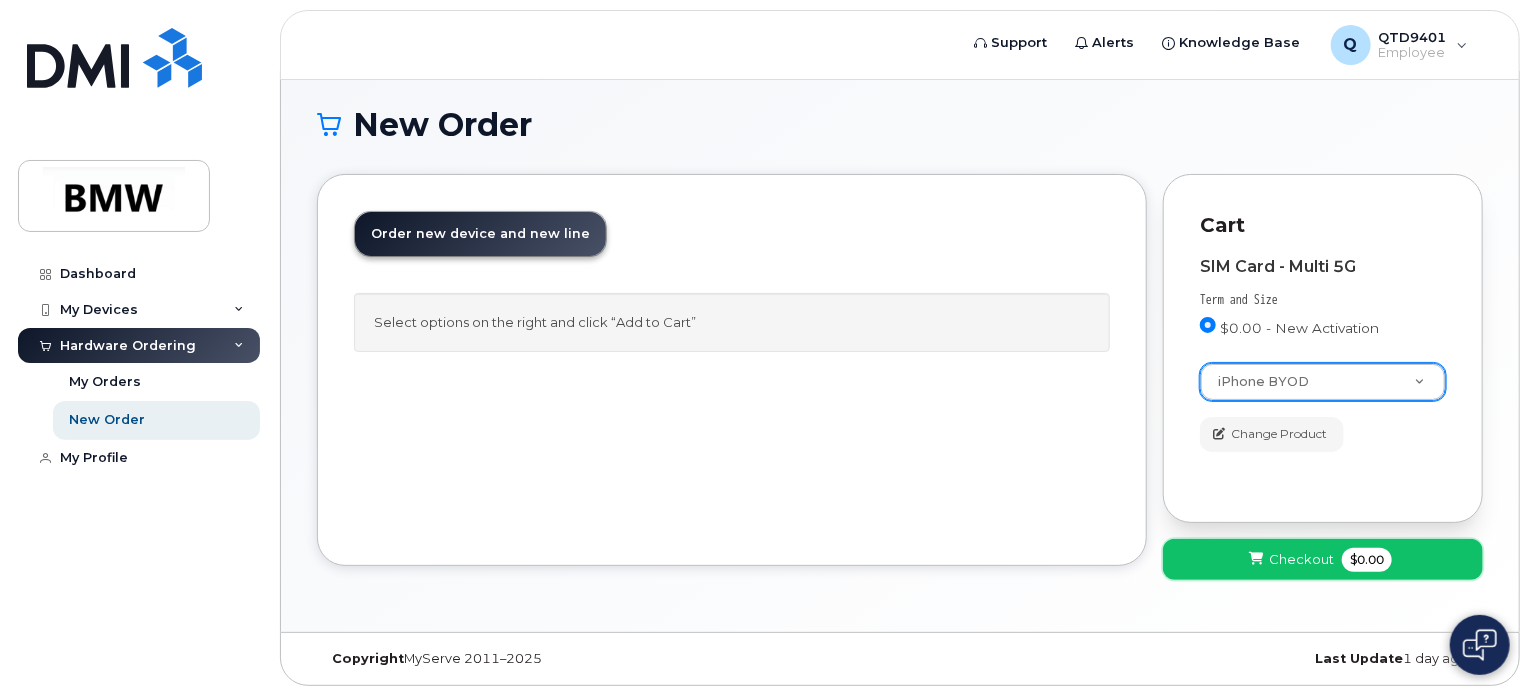click on "Checkout
$0.00" 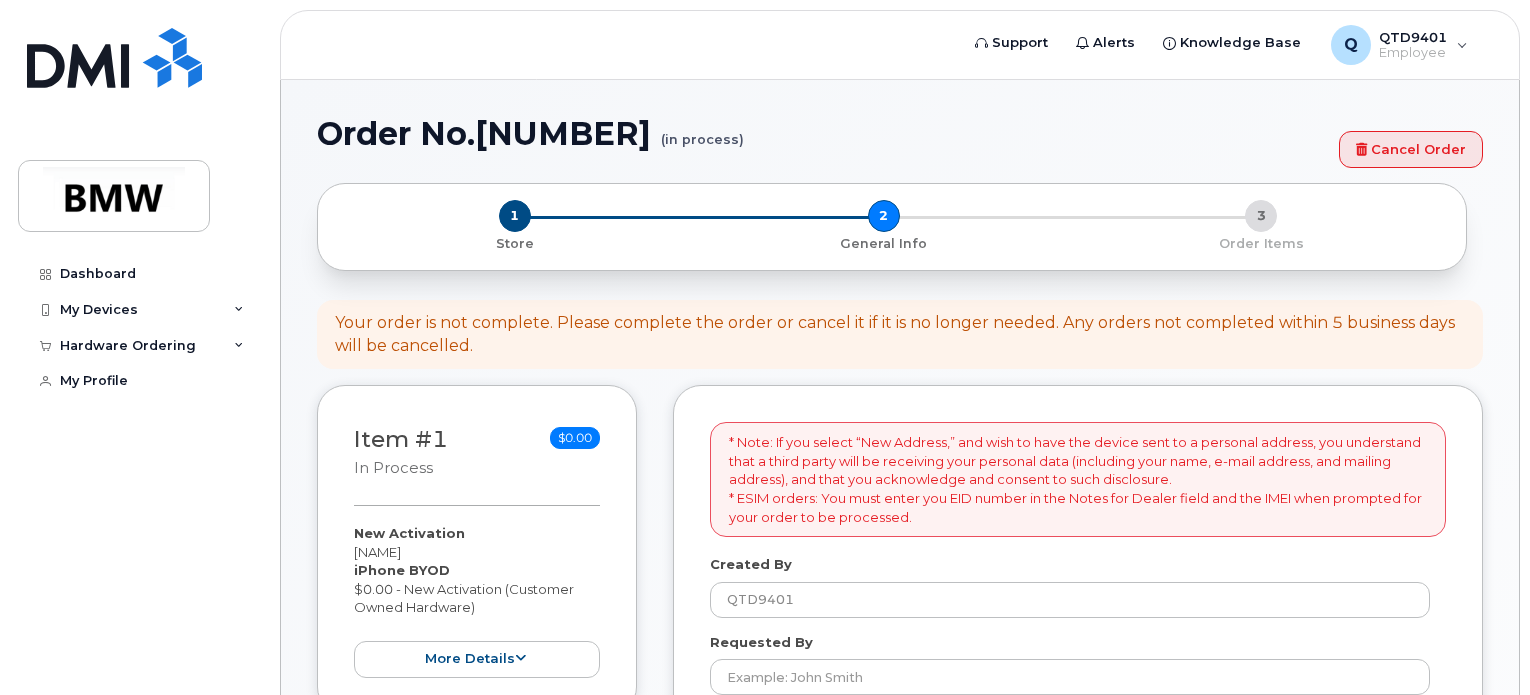 select 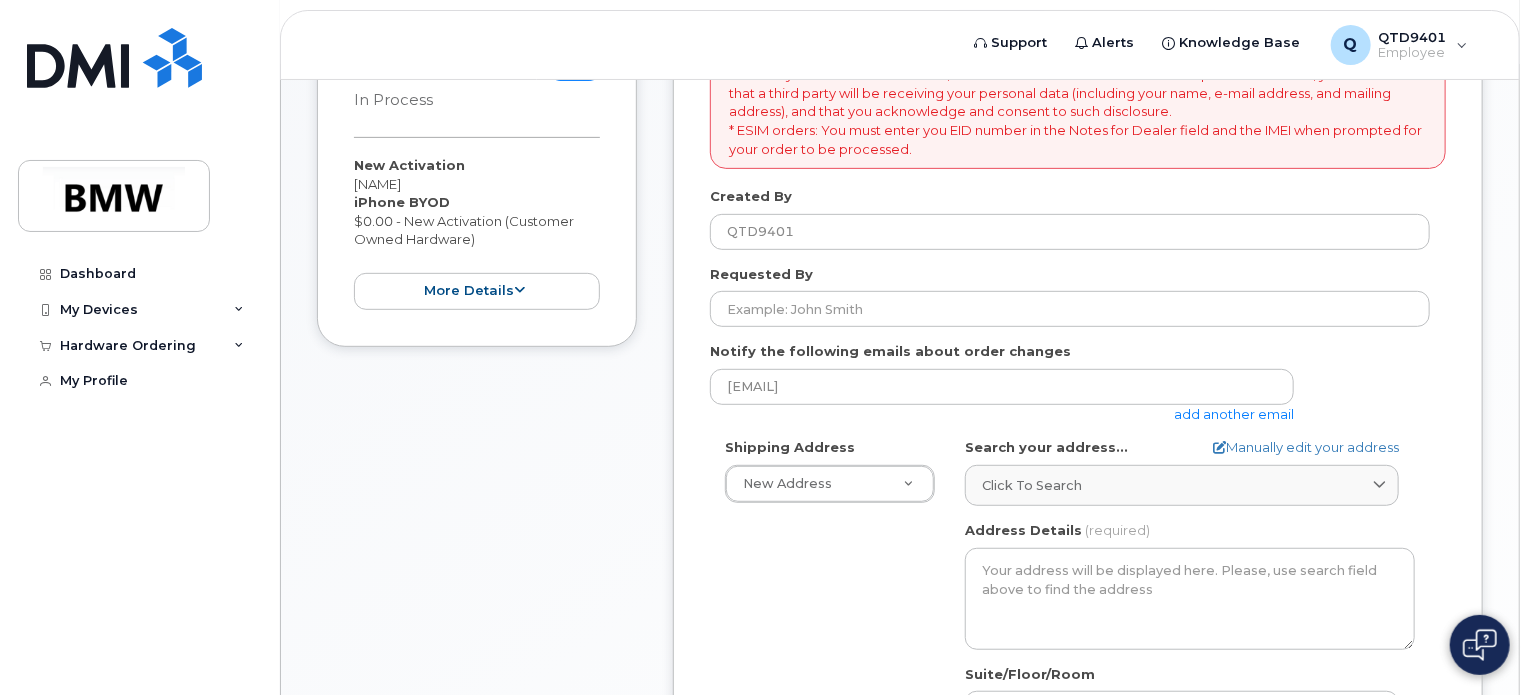 scroll, scrollTop: 387, scrollLeft: 0, axis: vertical 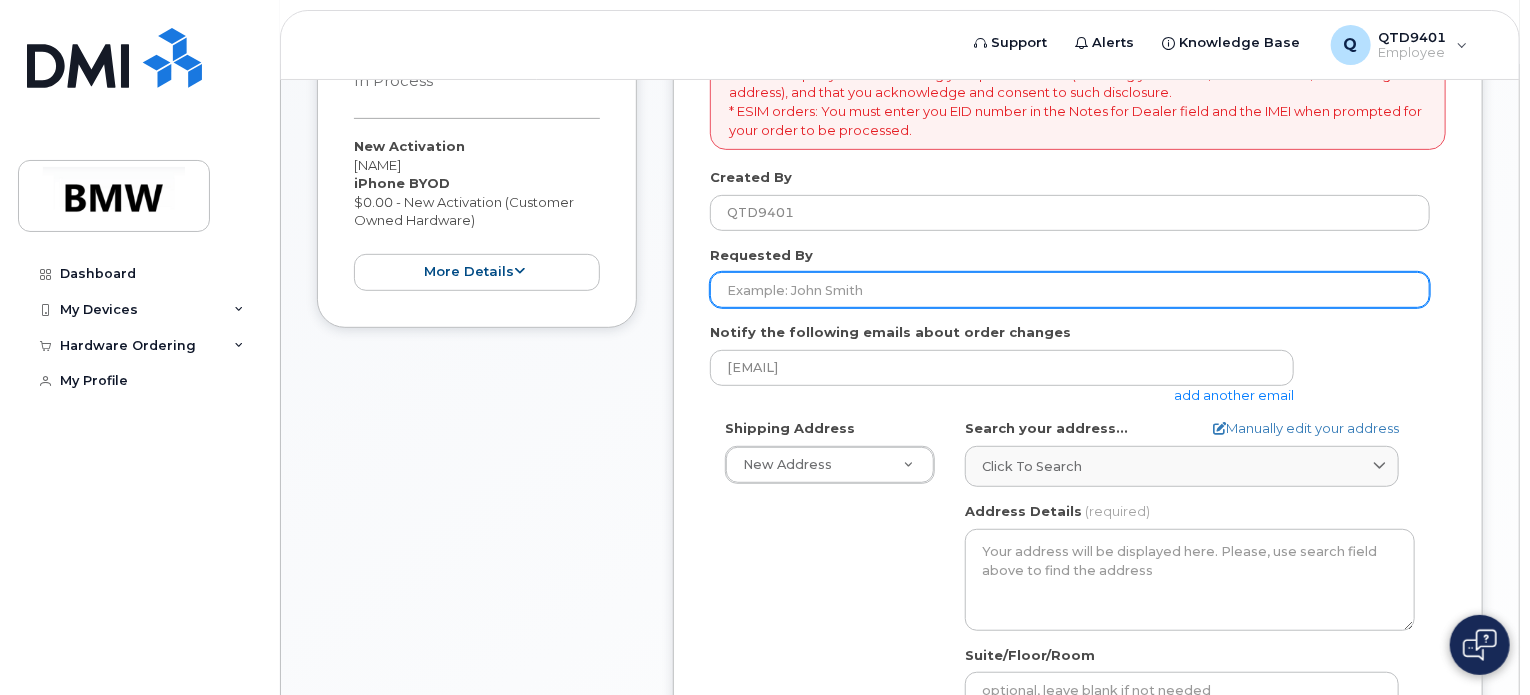 click on "Requested By" 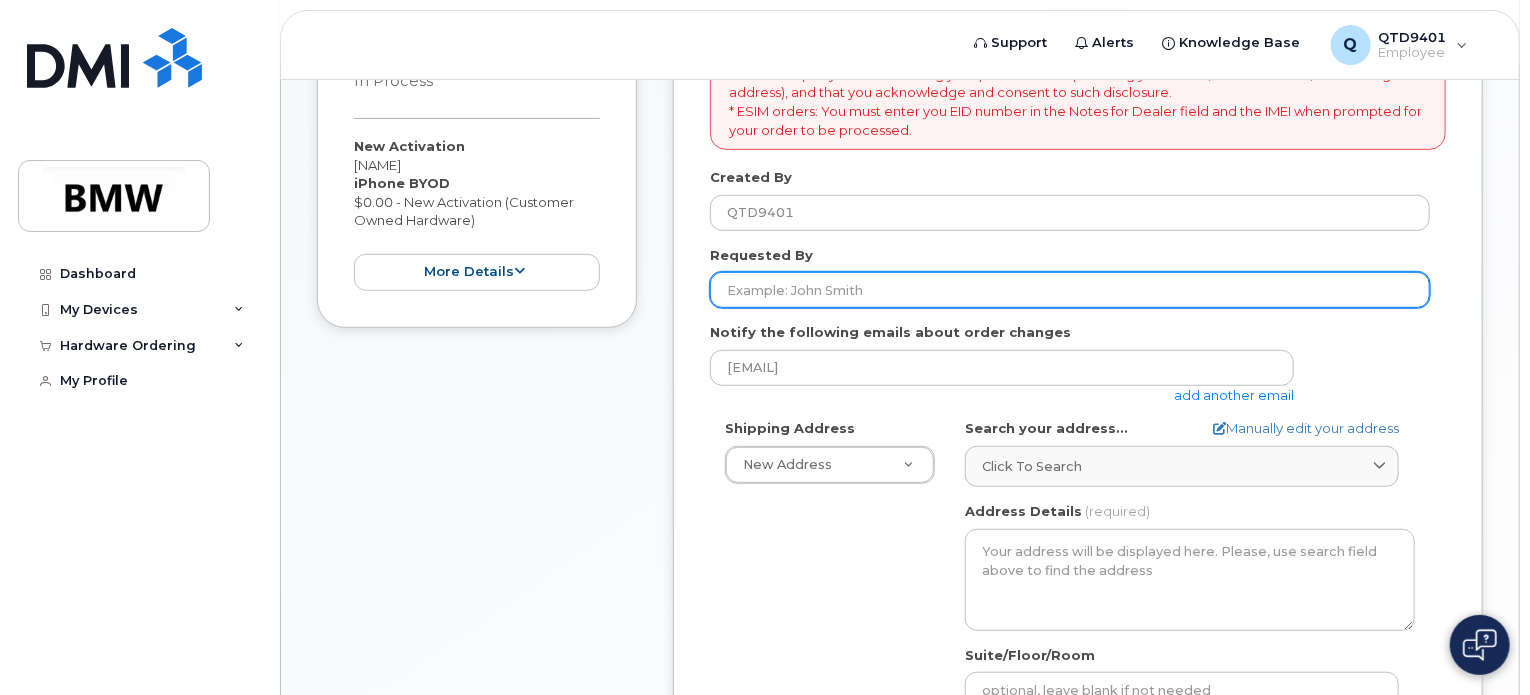 type on "[NAME]" 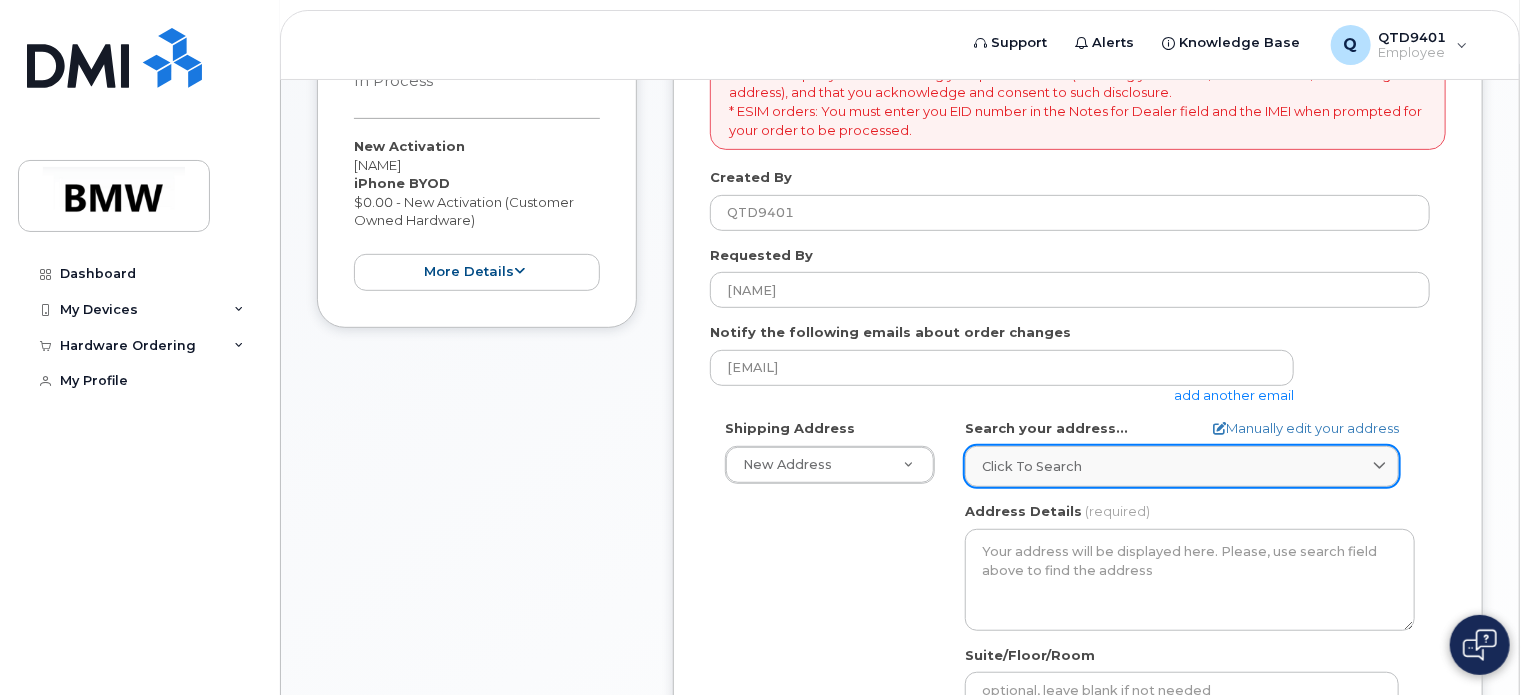 click on "Click to search" 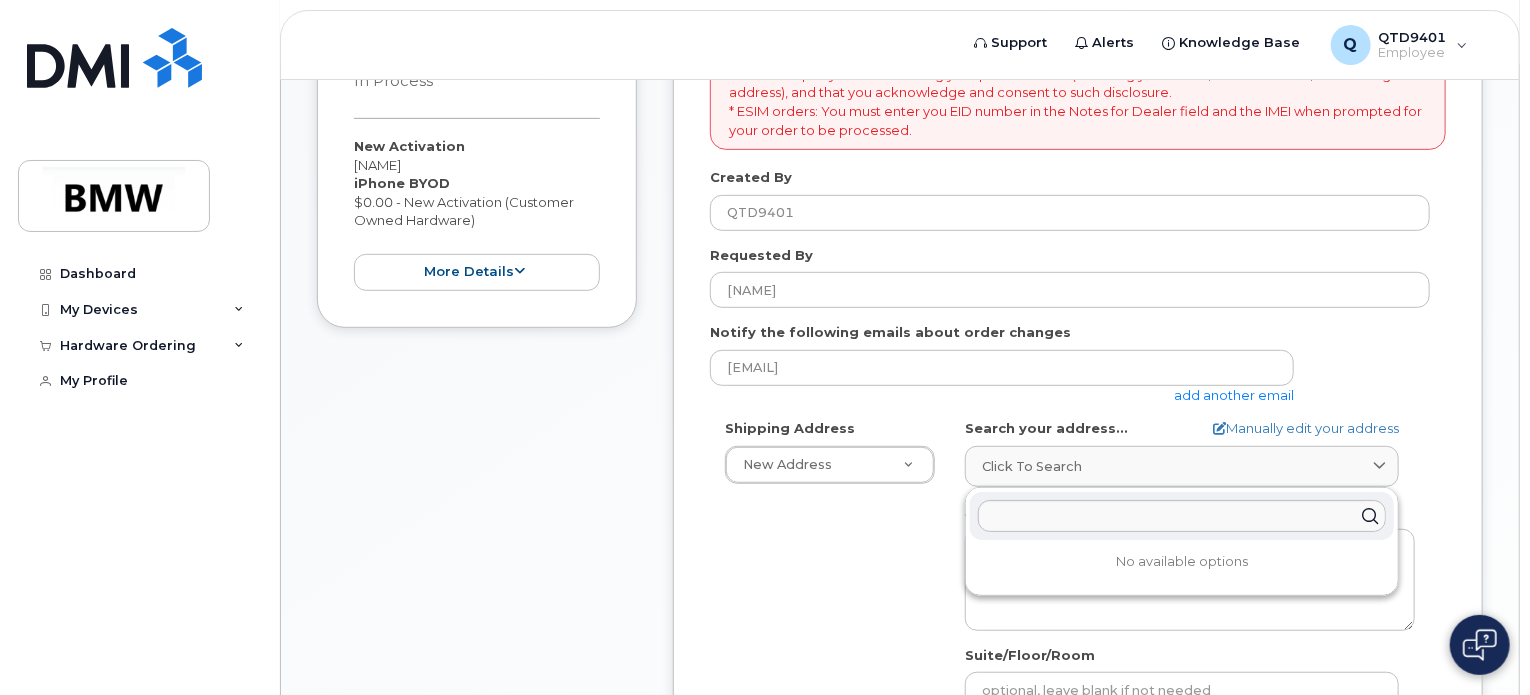 click on "Shipping Address
New Address                                     New Address
[PROVINCE]
Search your address...
Manually edit your address
Click to search No available options
Address Line
(required)
Lookup your address
City
(required)
City
(required)
City
(required)
Postal Code
(required)
Address Details
(required)
Suite/Floor/Room
Attention
(required)
Phone Number
(required)" 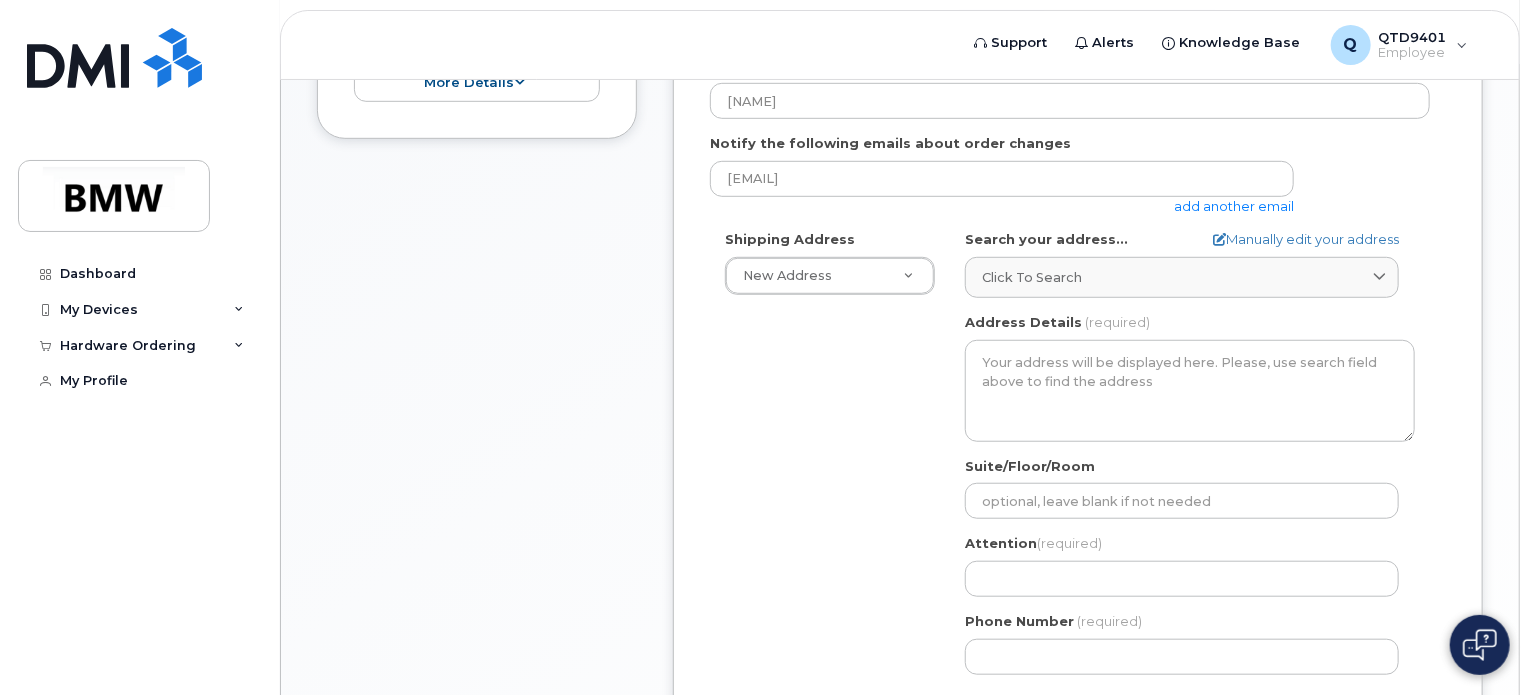 scroll, scrollTop: 580, scrollLeft: 0, axis: vertical 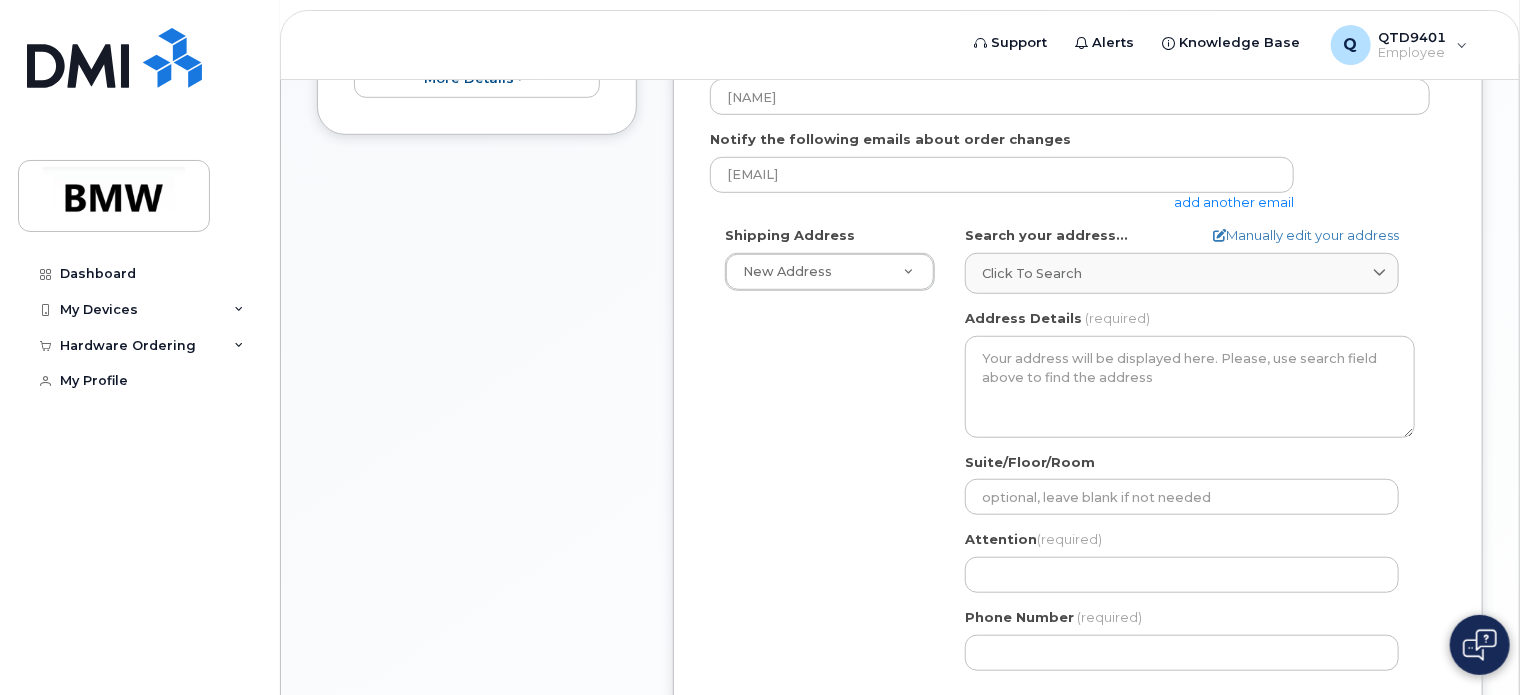 click on "Shipping Address
New Address                                     New Address
[PROVINCE]
Search your address...
Manually edit your address
Click to search No available options
Address Line
(required)
Lookup your address
City
(required)
City
(required)
City
(required)
Postal Code
(required)
Address Details
(required)
Suite/Floor/Room
Attention
(required)
Phone Number
(required)" 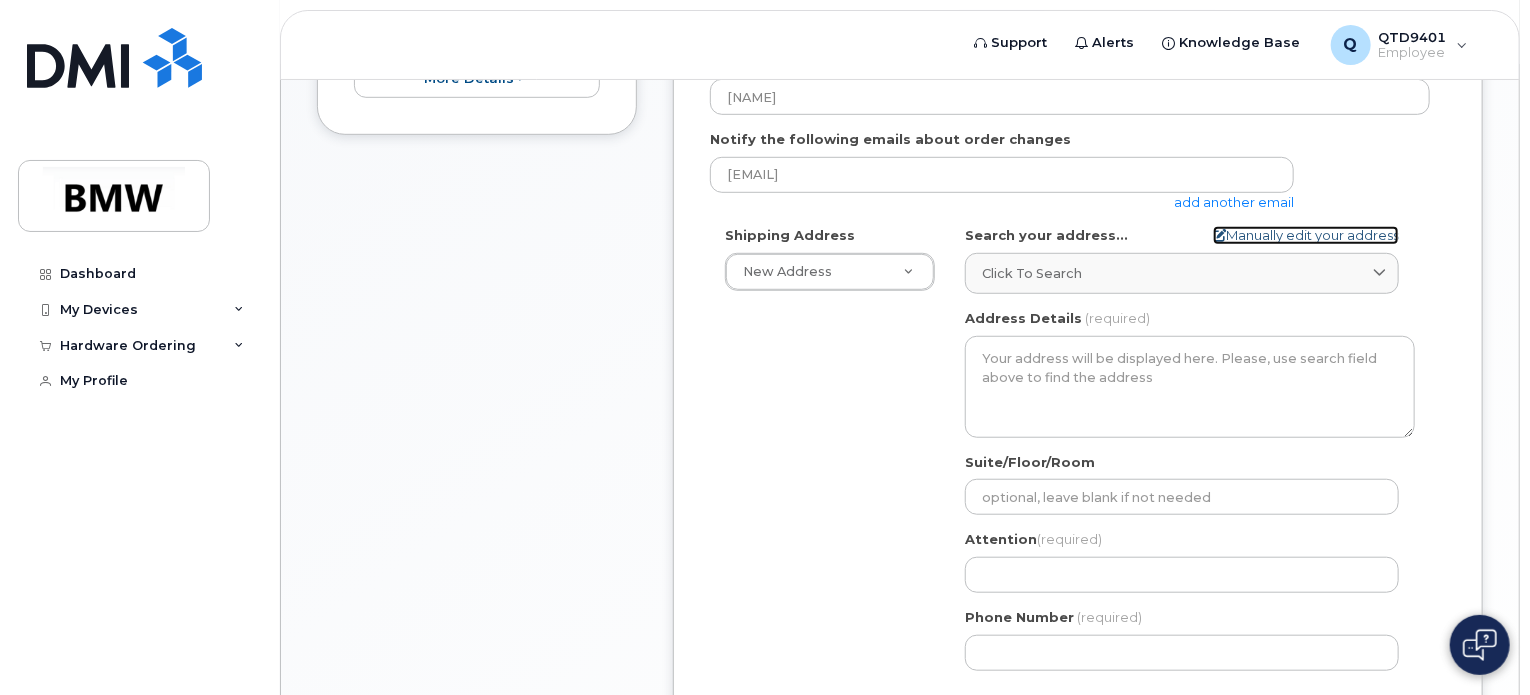 click on "Manually edit your address" 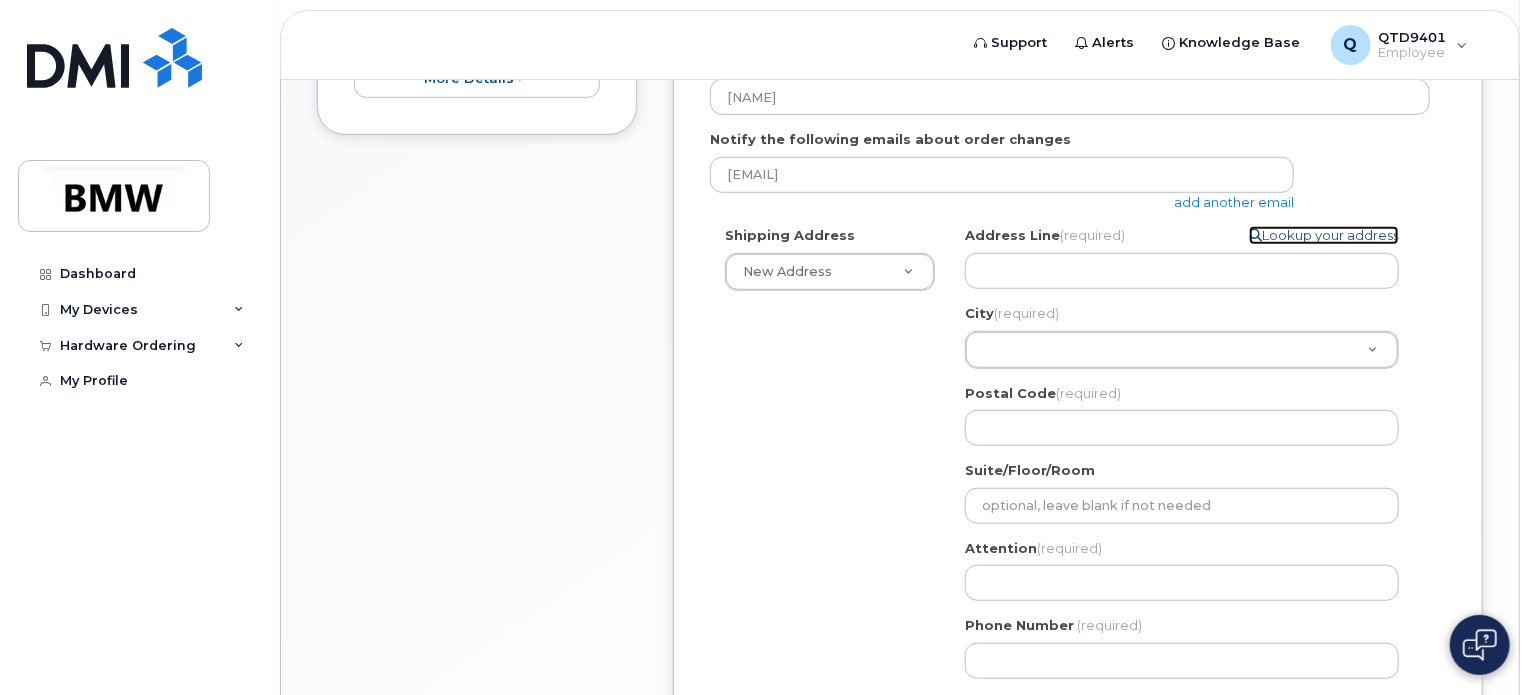 click on "Lookup your address" 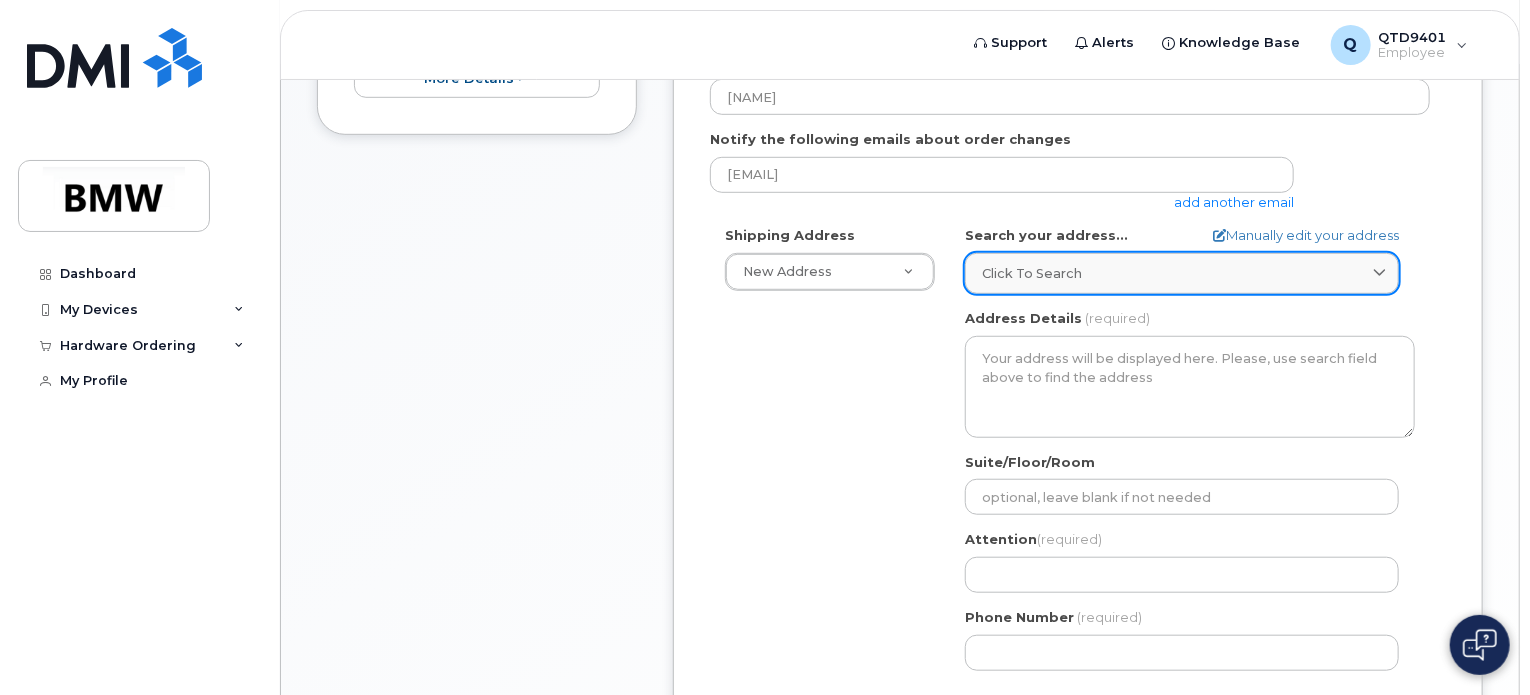 click on "Click to search" 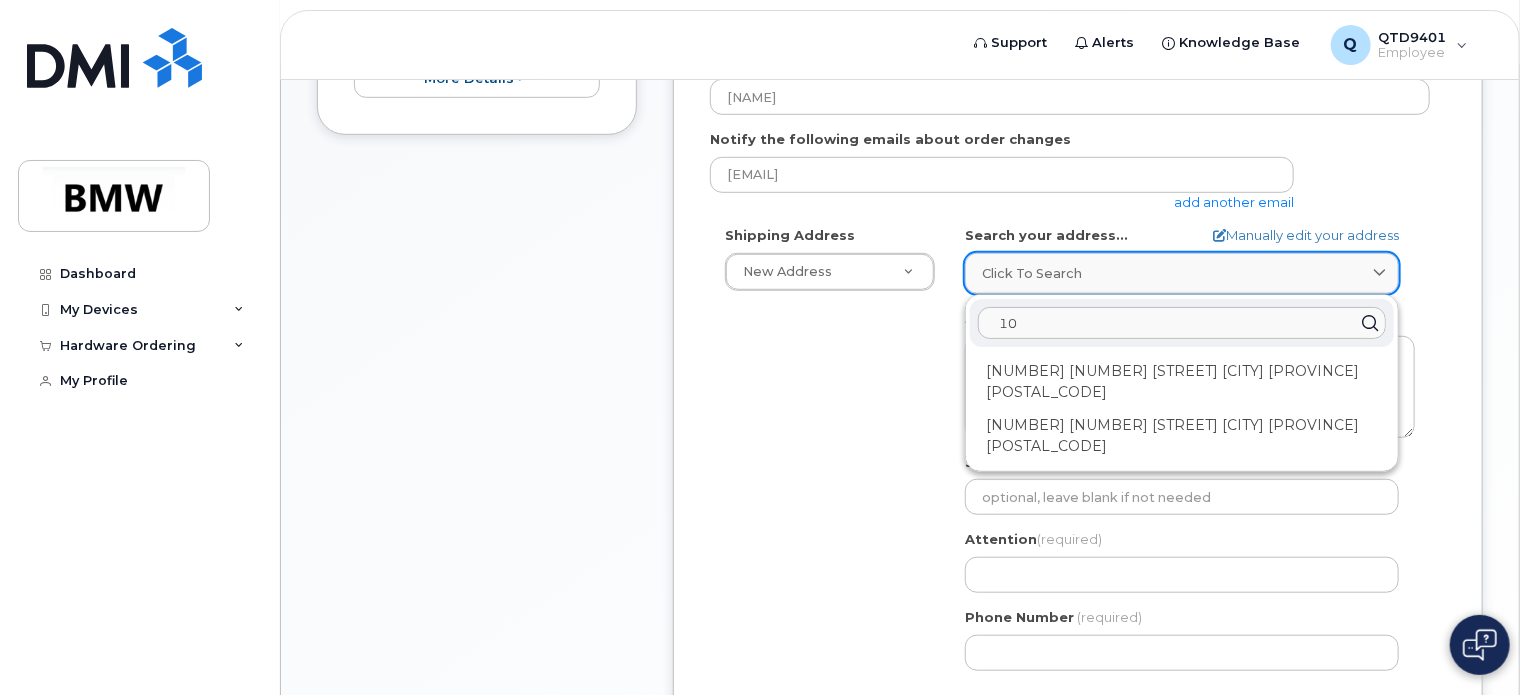 type on "1" 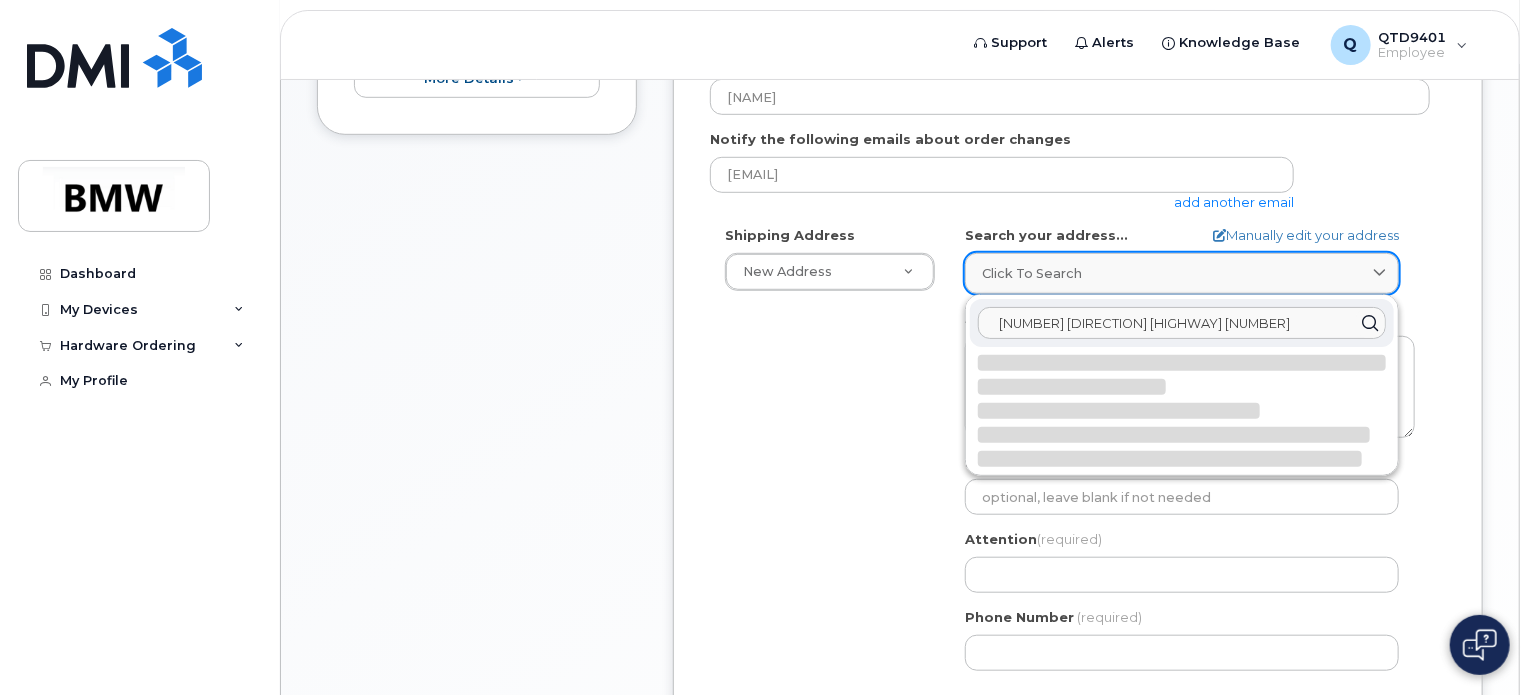 type on "[NUMBER] [DIRECTION] [HIGHWAY] [NUMBER]" 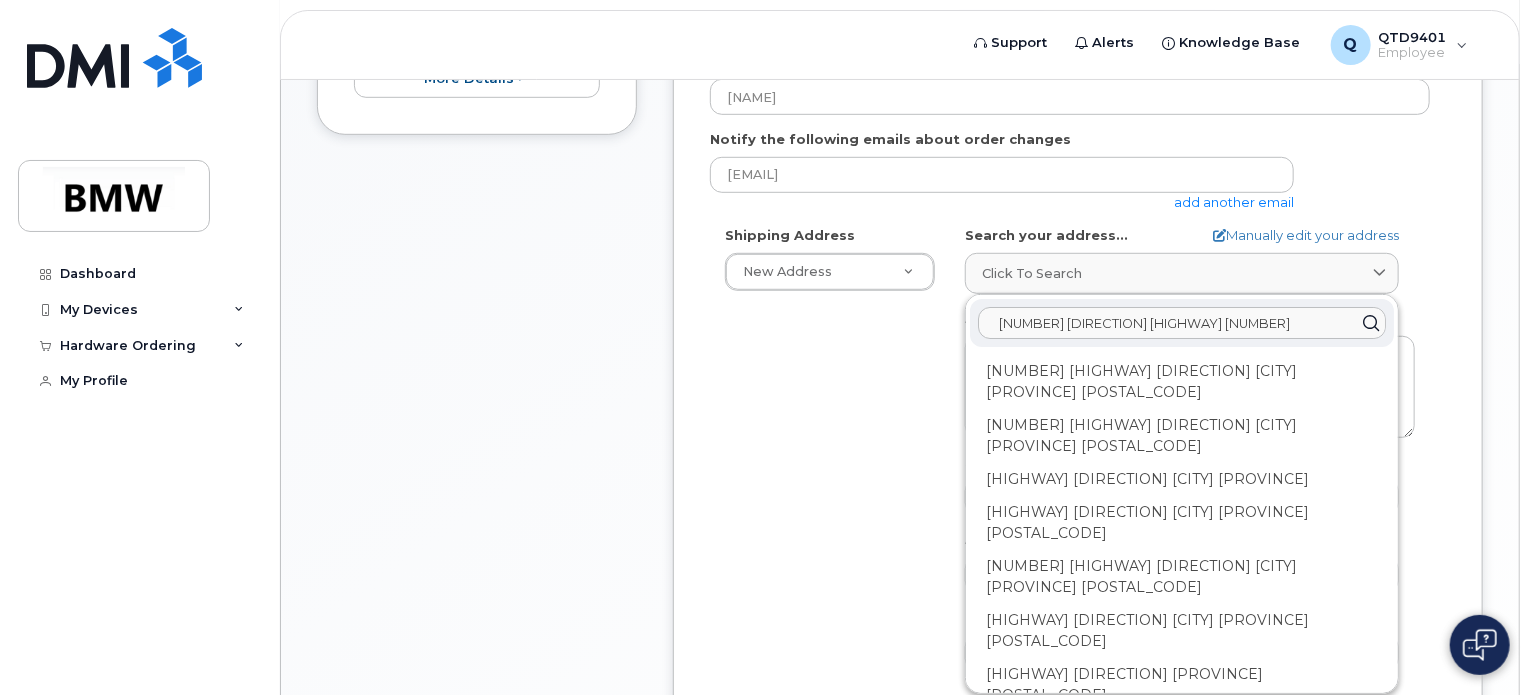 scroll, scrollTop: 12, scrollLeft: 0, axis: vertical 